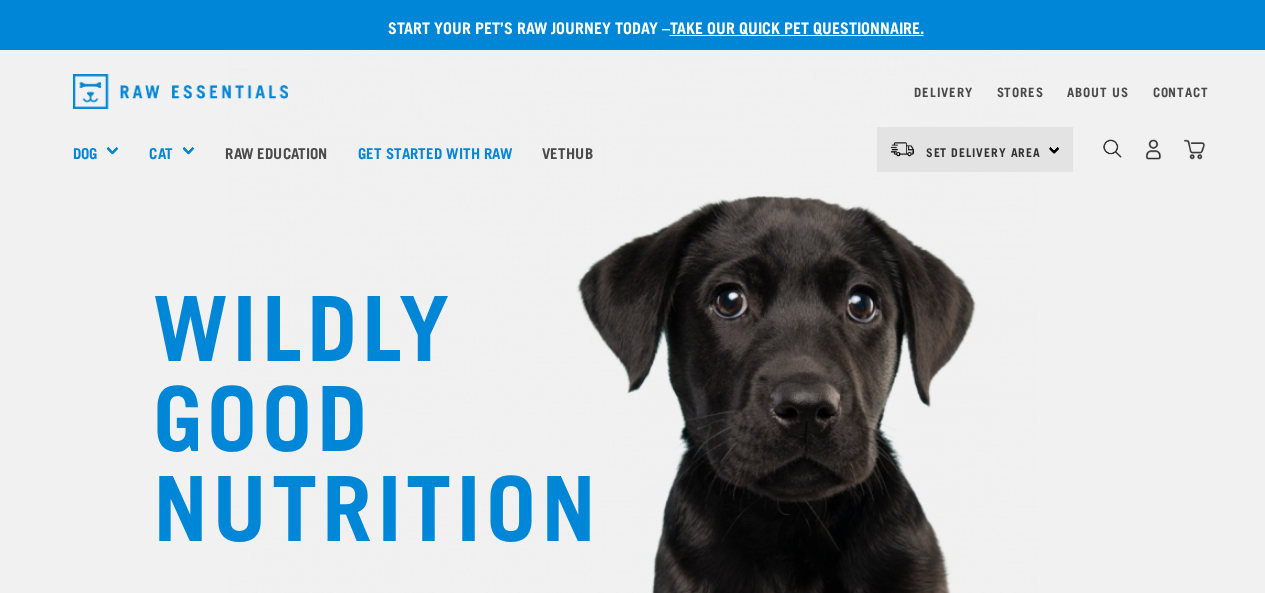 scroll, scrollTop: 0, scrollLeft: 0, axis: both 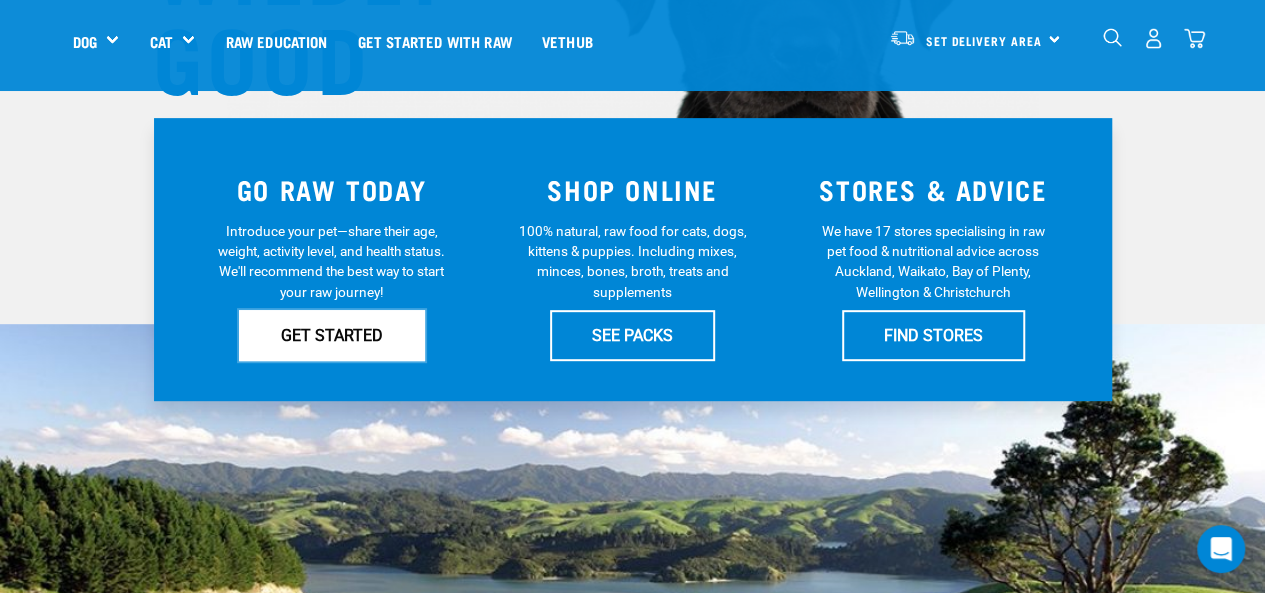 click on "GET STARTED" at bounding box center [332, 335] 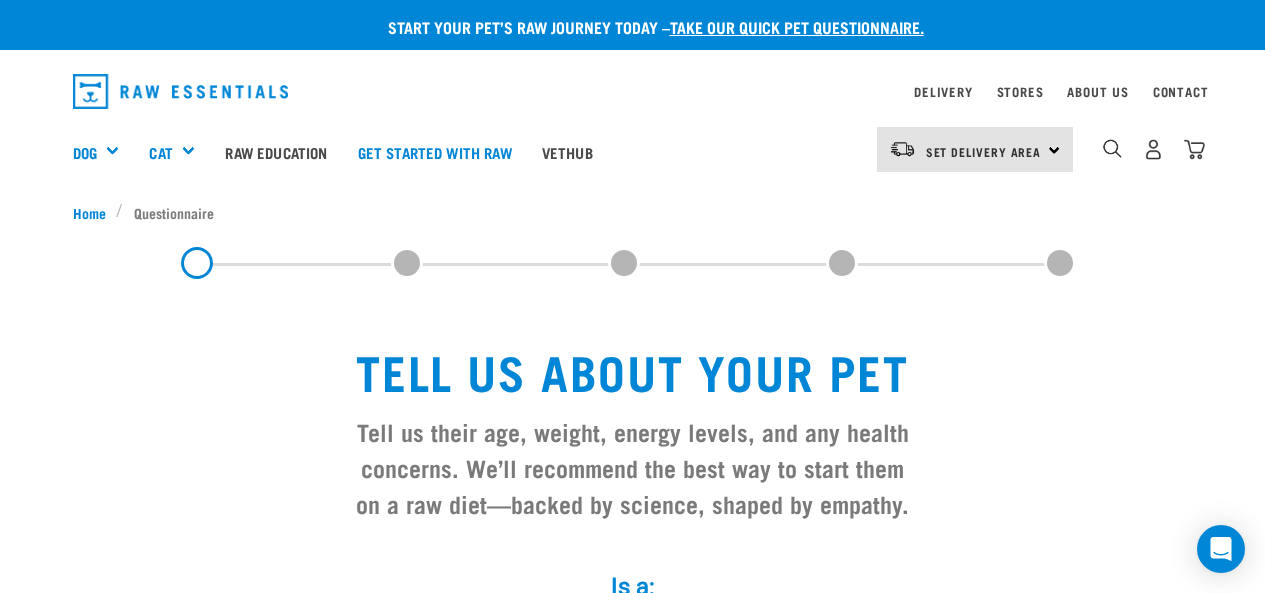 scroll, scrollTop: 0, scrollLeft: 0, axis: both 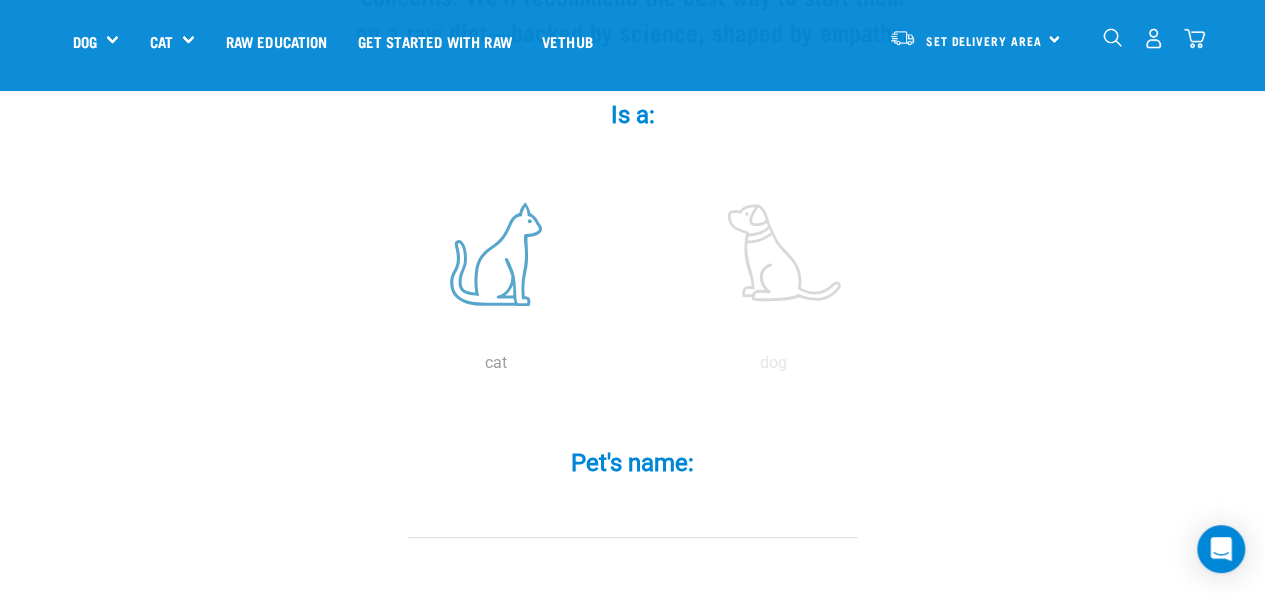 click at bounding box center (496, 254) 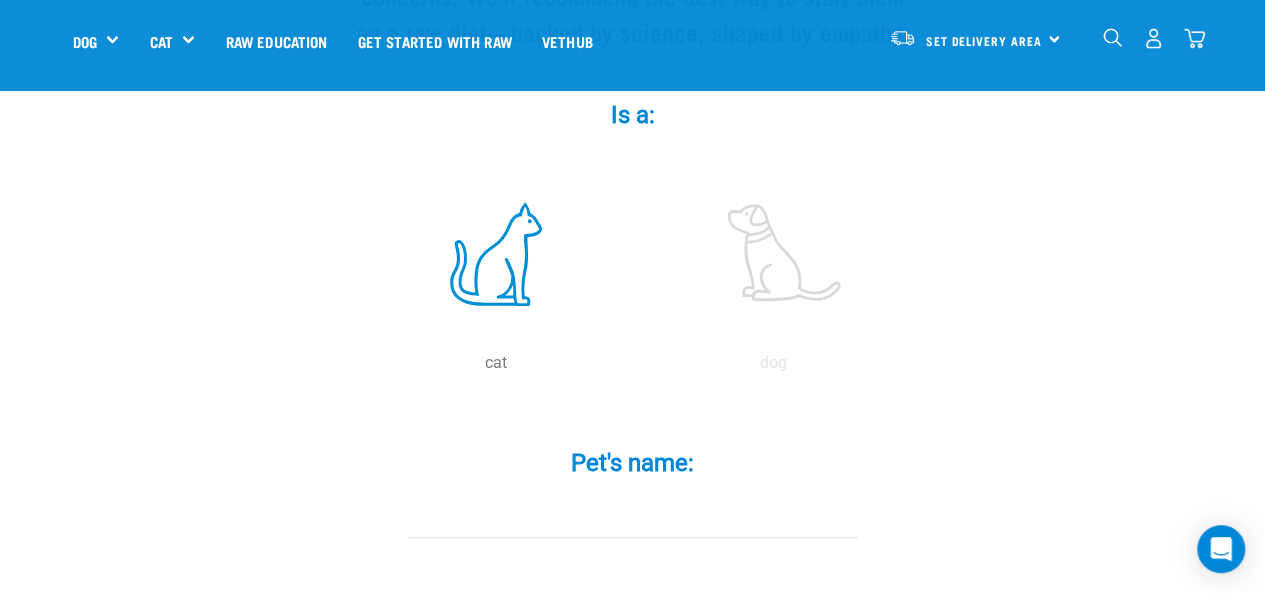 click on "Pet's name: *" at bounding box center [633, 515] 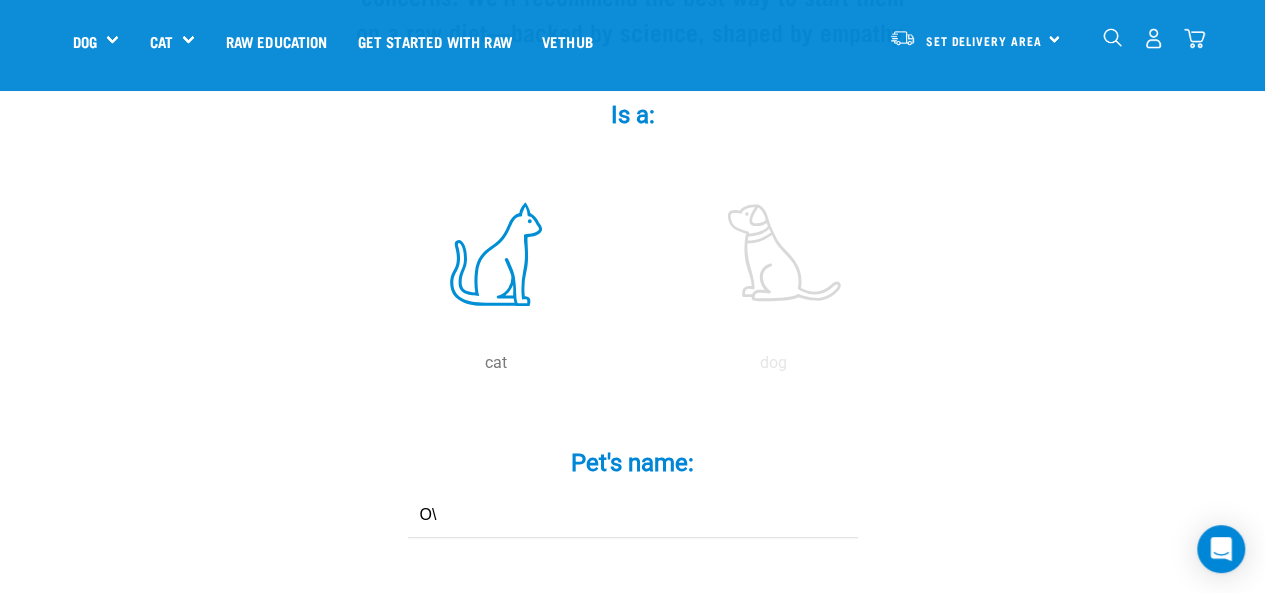type on "O" 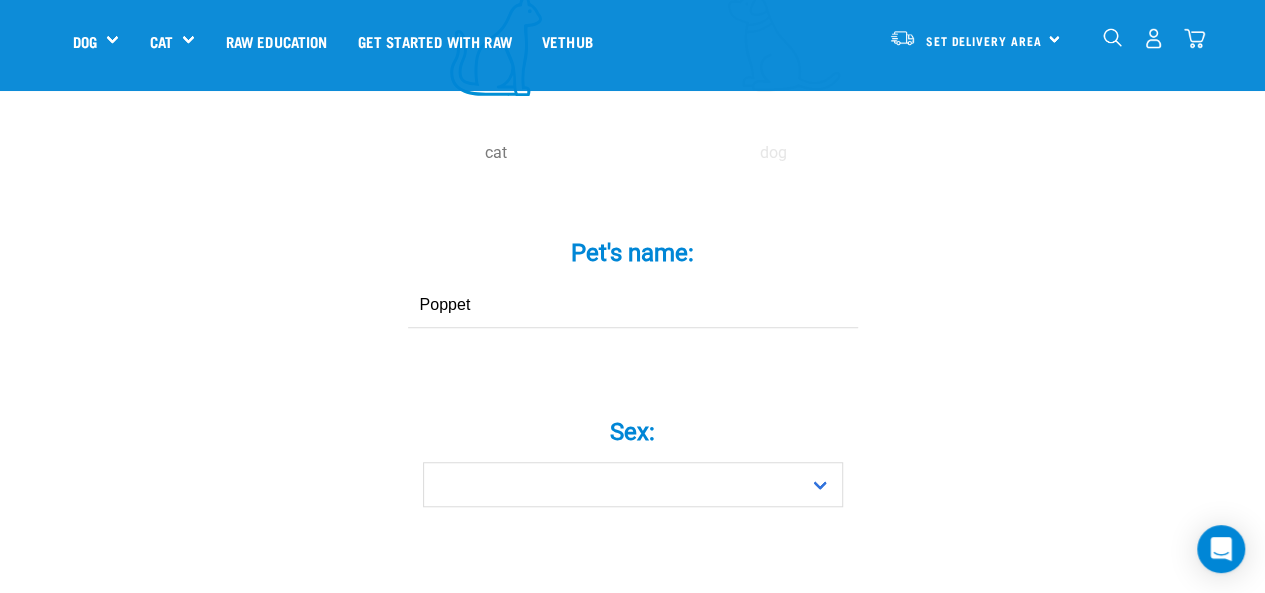 scroll, scrollTop: 569, scrollLeft: 0, axis: vertical 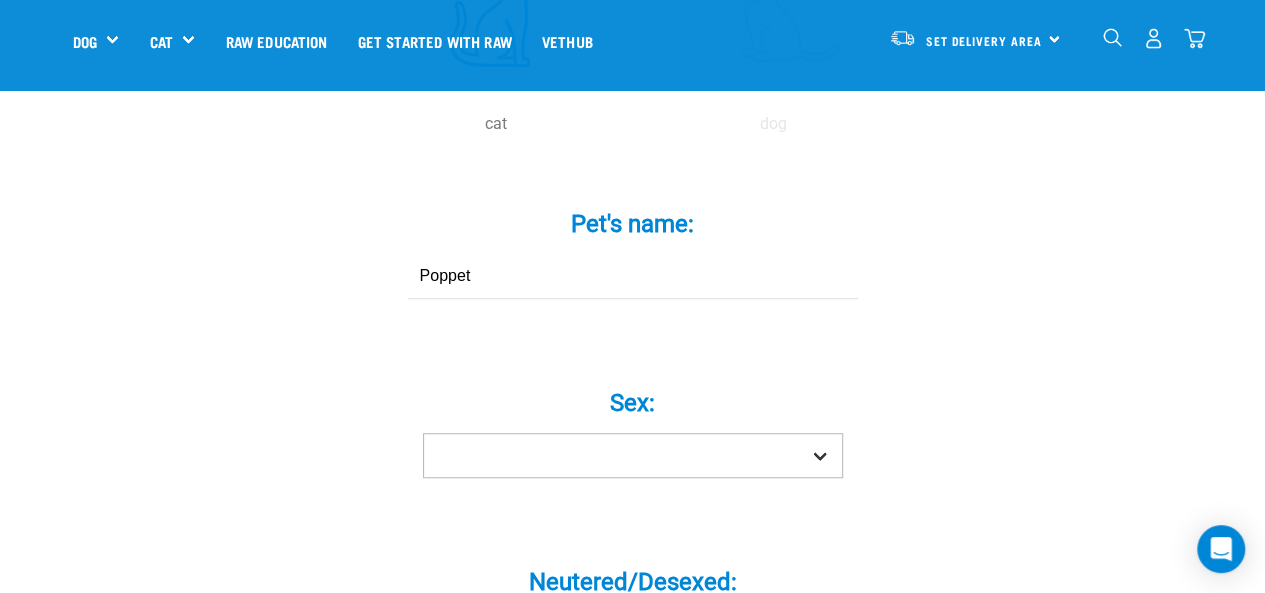 type on "Poppet" 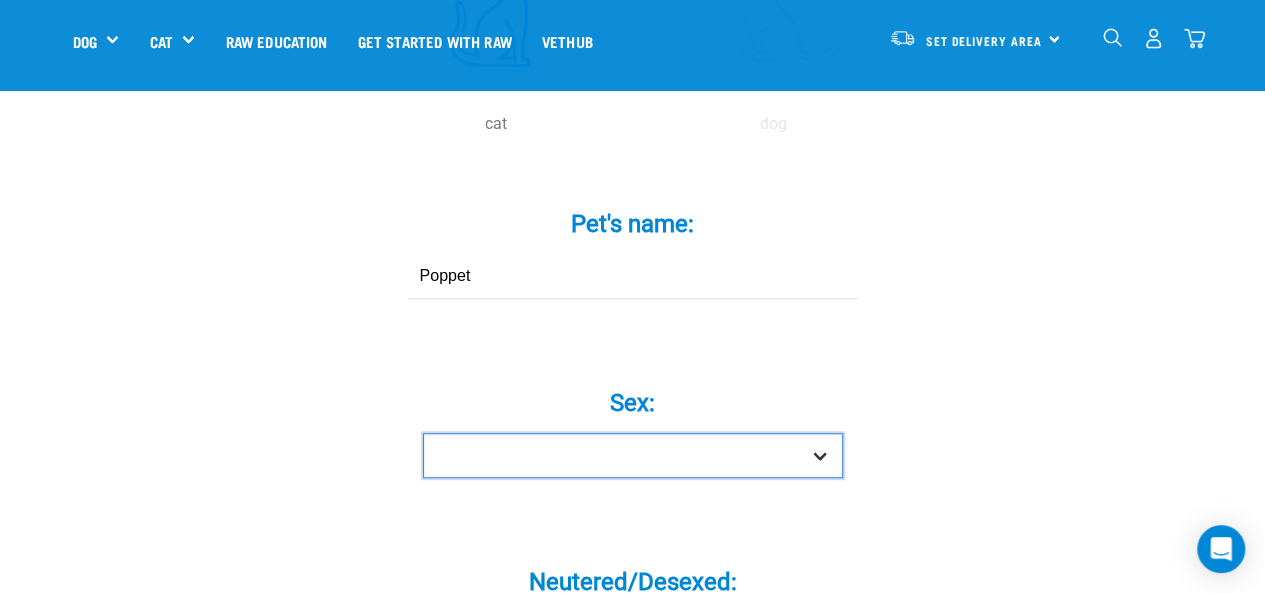 click on "Boy
Girl" at bounding box center [633, 455] 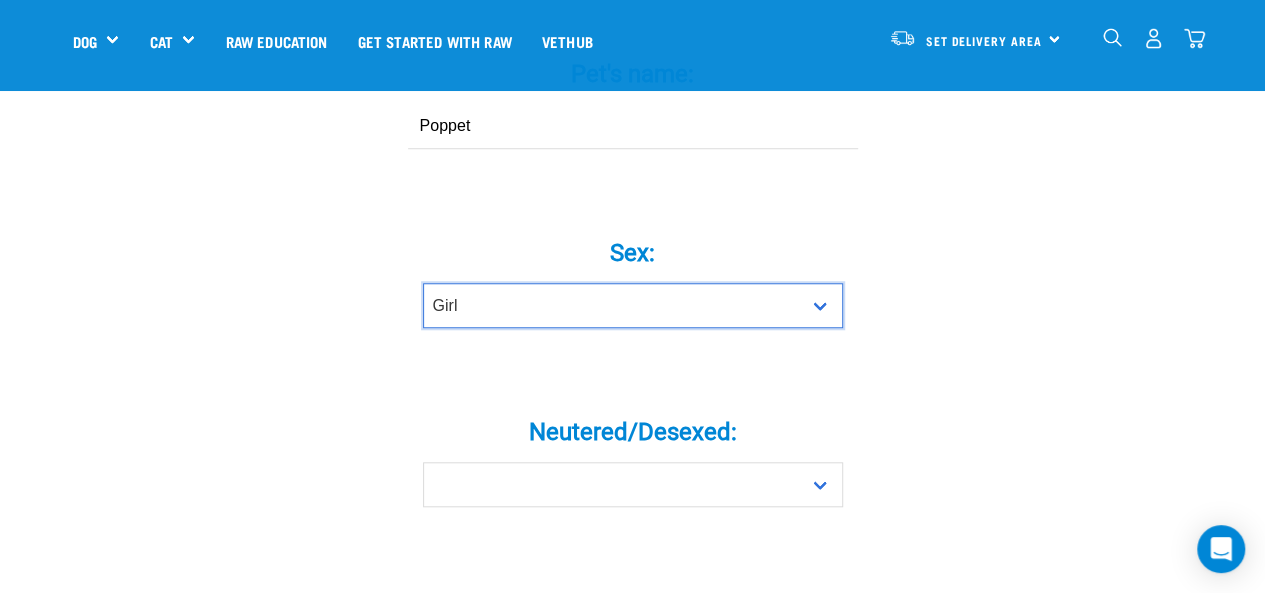 scroll, scrollTop: 759, scrollLeft: 0, axis: vertical 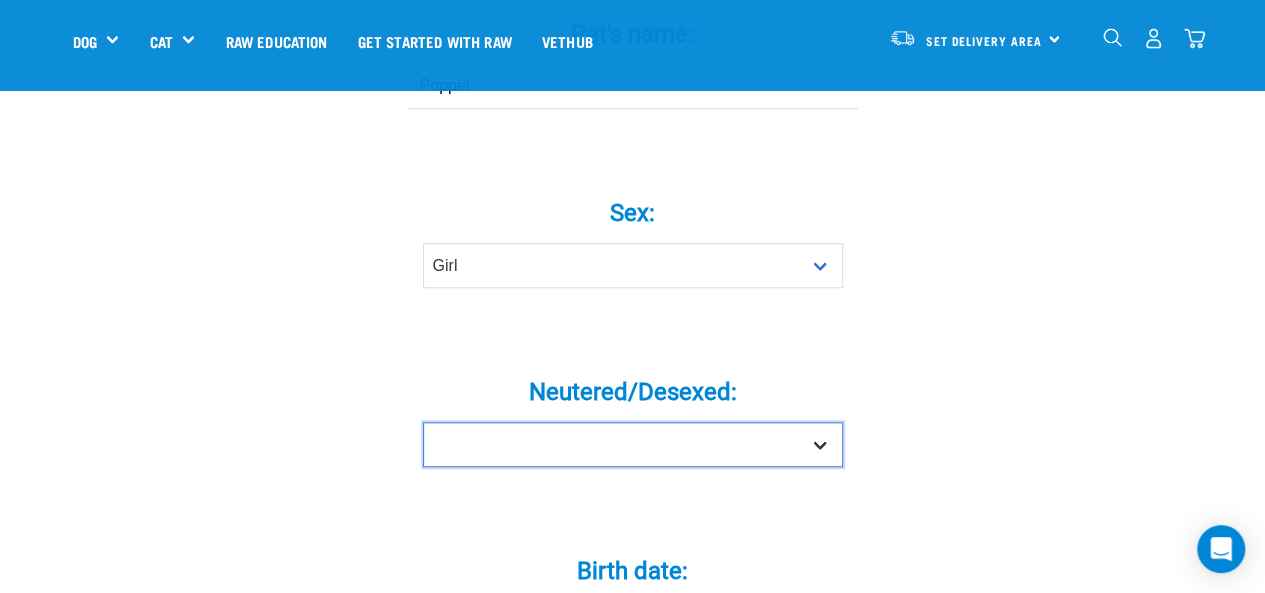 click on "Yes
No" at bounding box center [633, 444] 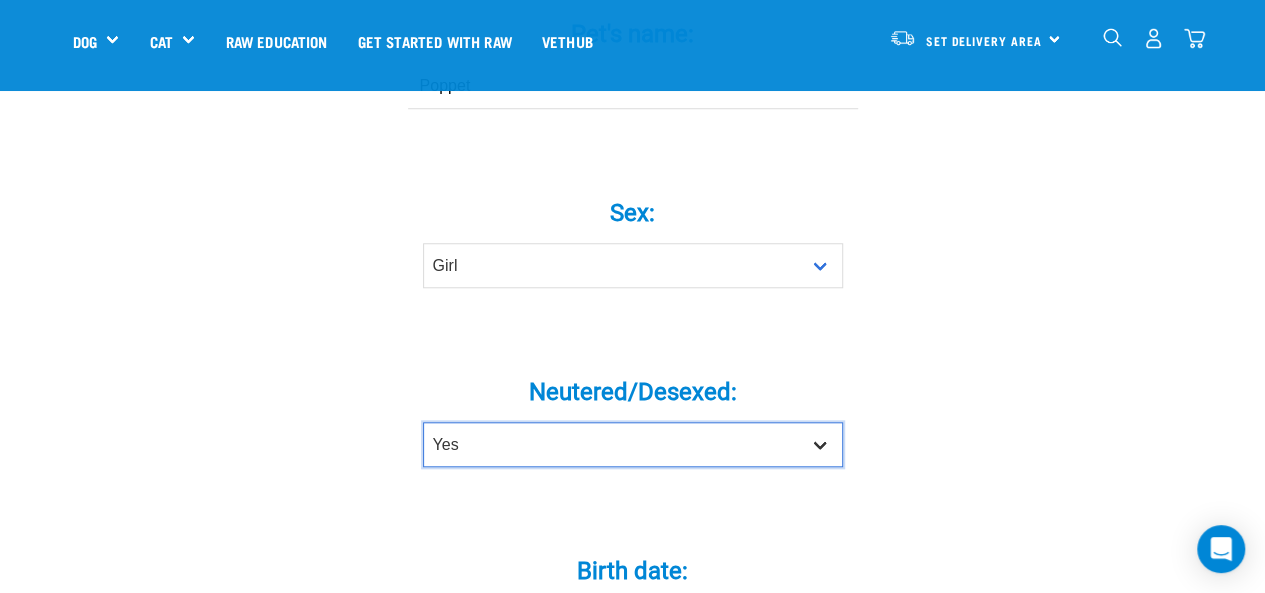 click on "Yes
No" at bounding box center [633, 444] 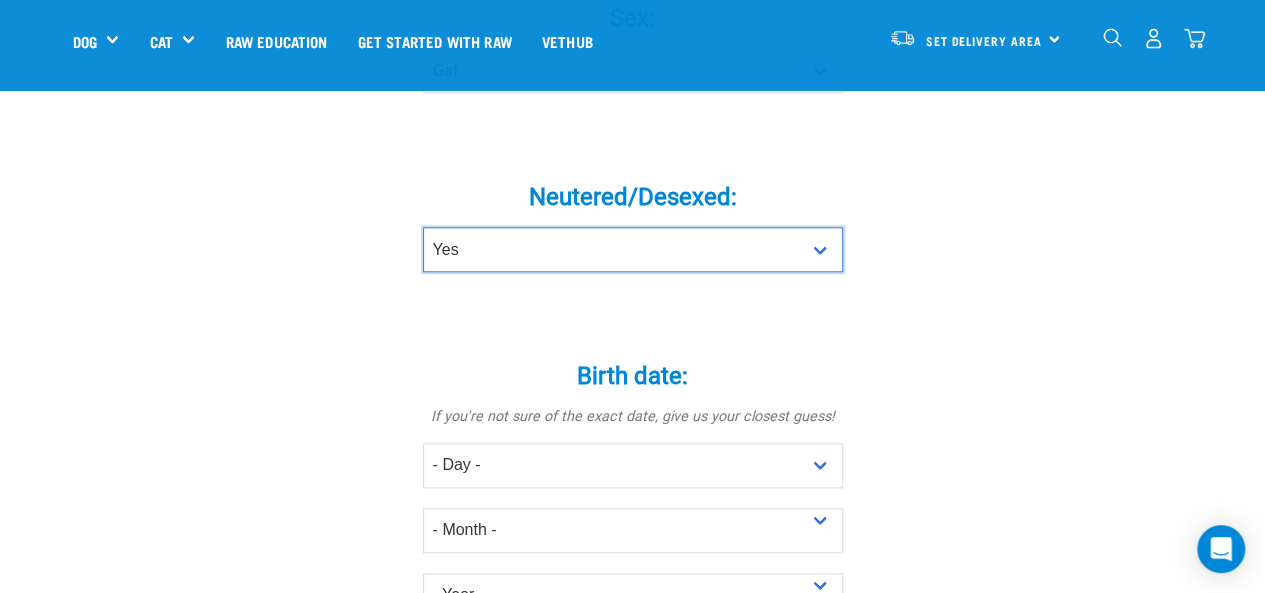 scroll, scrollTop: 958, scrollLeft: 0, axis: vertical 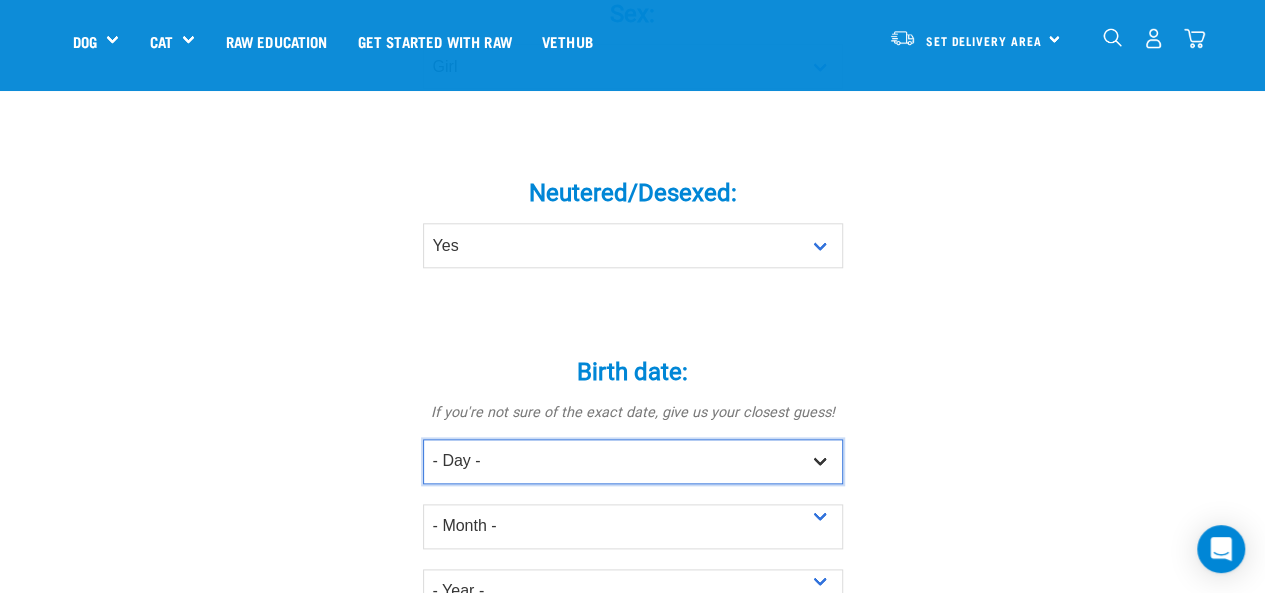 click on "- Day -
1
2
3
4
5
6
7
8
9
10 11 12 13 14 15 16 17 18 19 20 21 22 23 24 25 26 27" at bounding box center [633, 461] 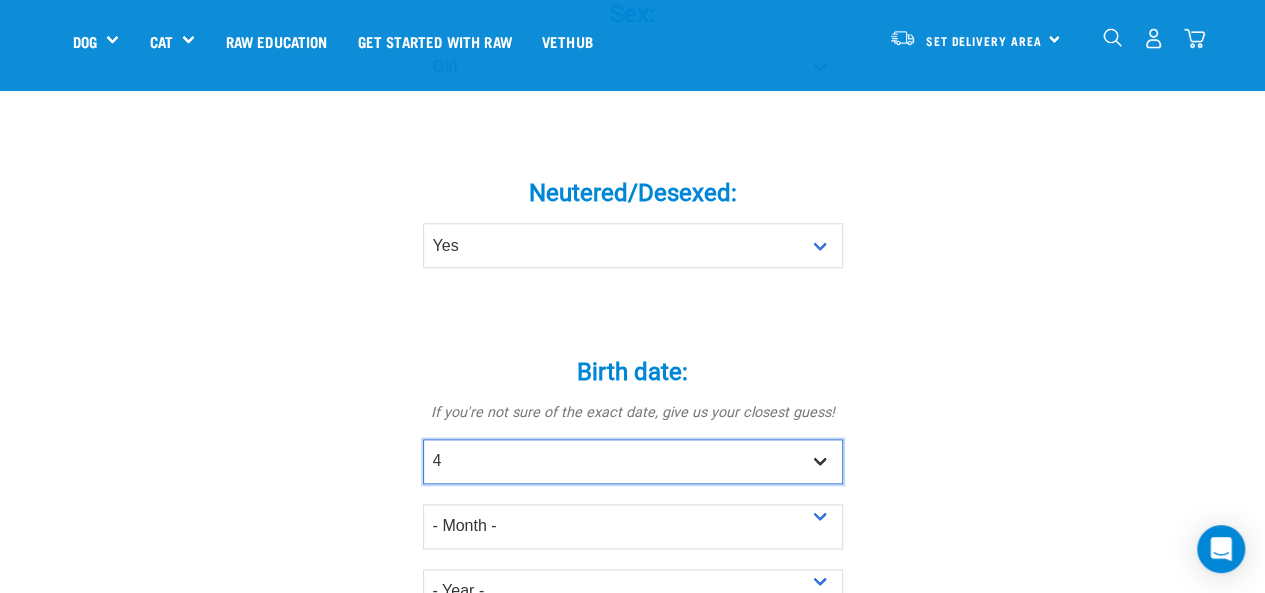click on "- Day -
1
2
3
4
5
6
7
8
9
10 11 12 13 14 15 16 17 18 19 20 21 22 23 24 25 26 27" at bounding box center (633, 461) 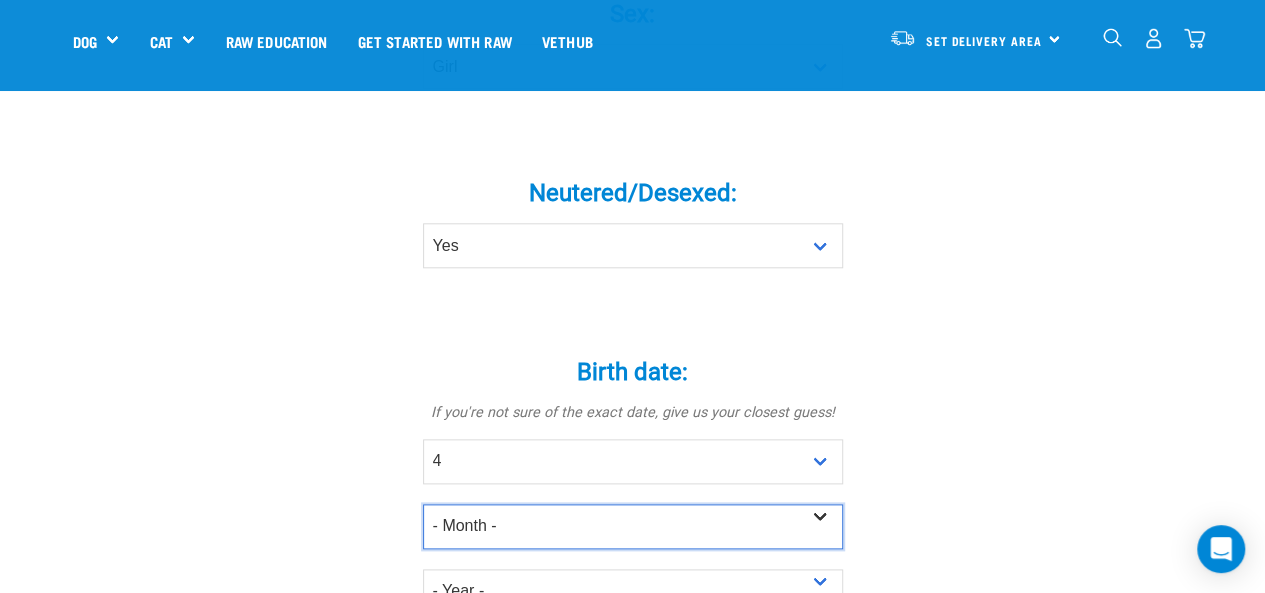 click on "- Month -
January
February
March
April
May
June July August September October November December" at bounding box center (633, 526) 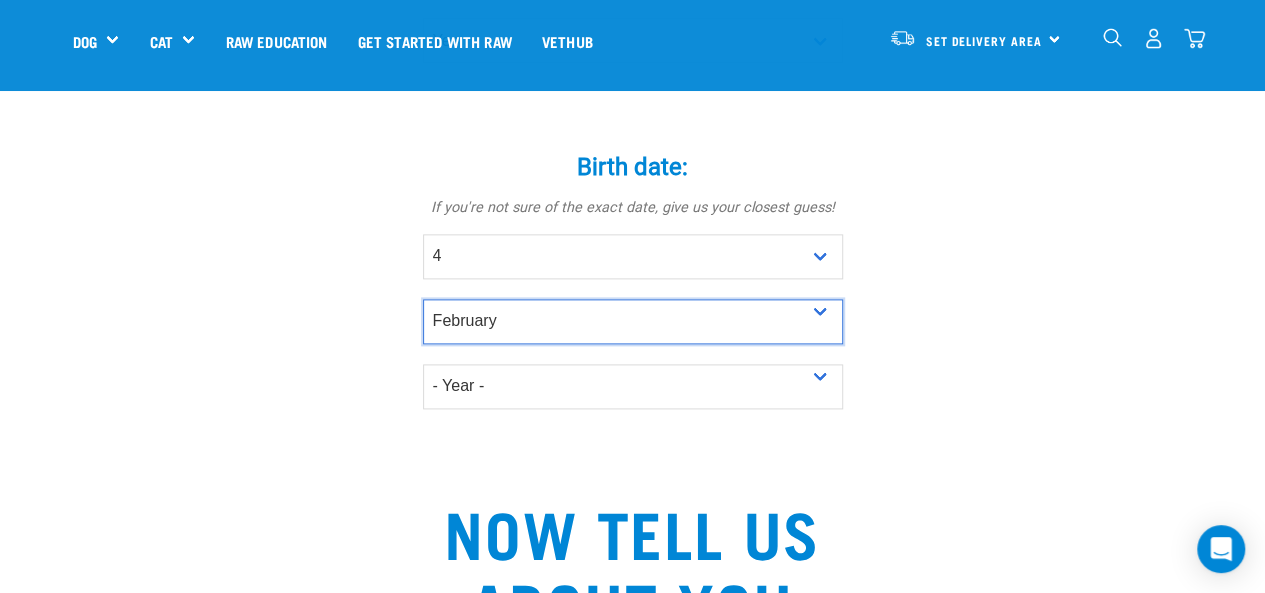 scroll, scrollTop: 1164, scrollLeft: 0, axis: vertical 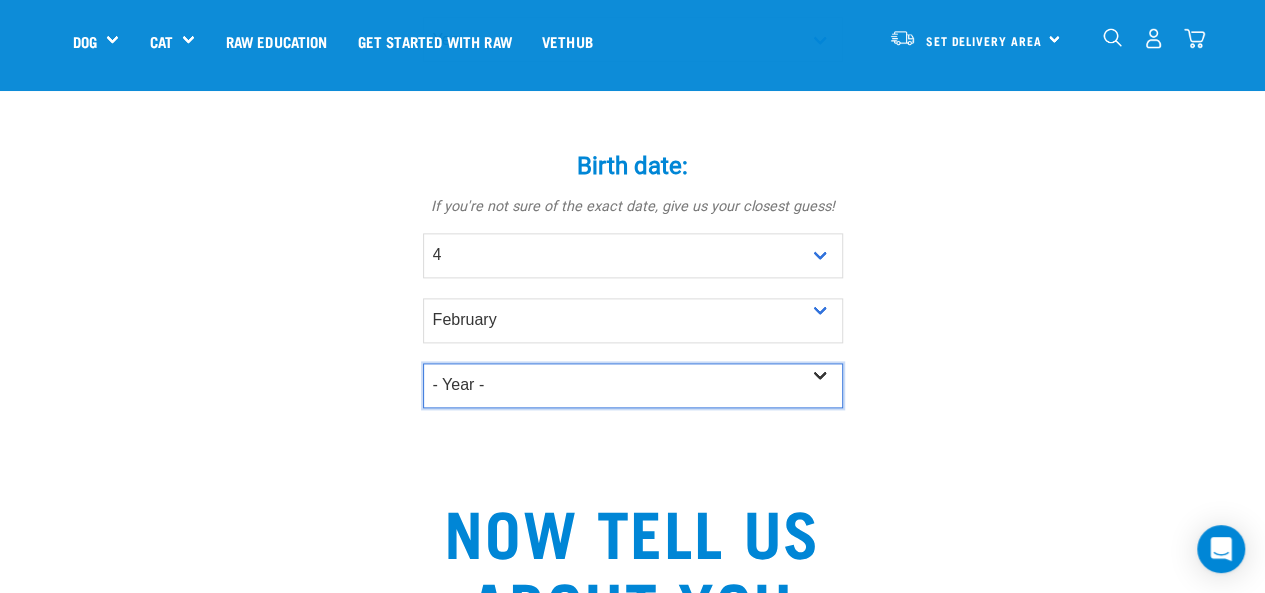 click on "- Year -
2025
2024
2023
2022
2021
2020
2019 2018 2017 2016 2015 2014 2013" at bounding box center [633, 385] 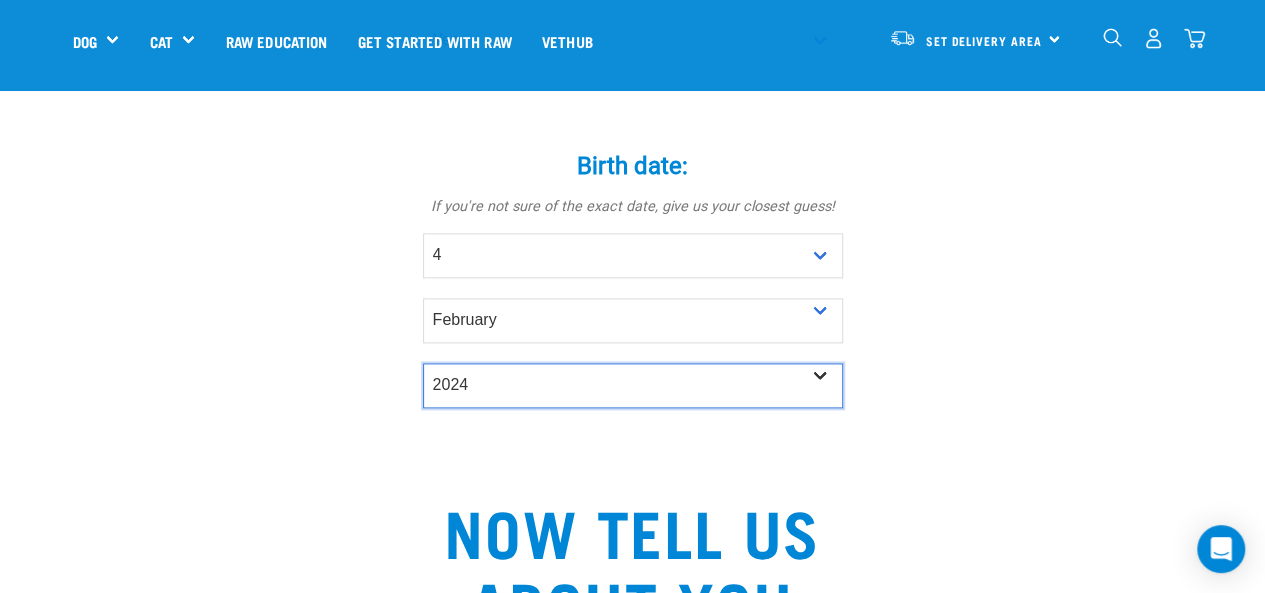 click on "- Year -
2025
2024
2023
2022
2021
2020
2019 2018 2017 2016 2015 2014 2013" at bounding box center (633, 385) 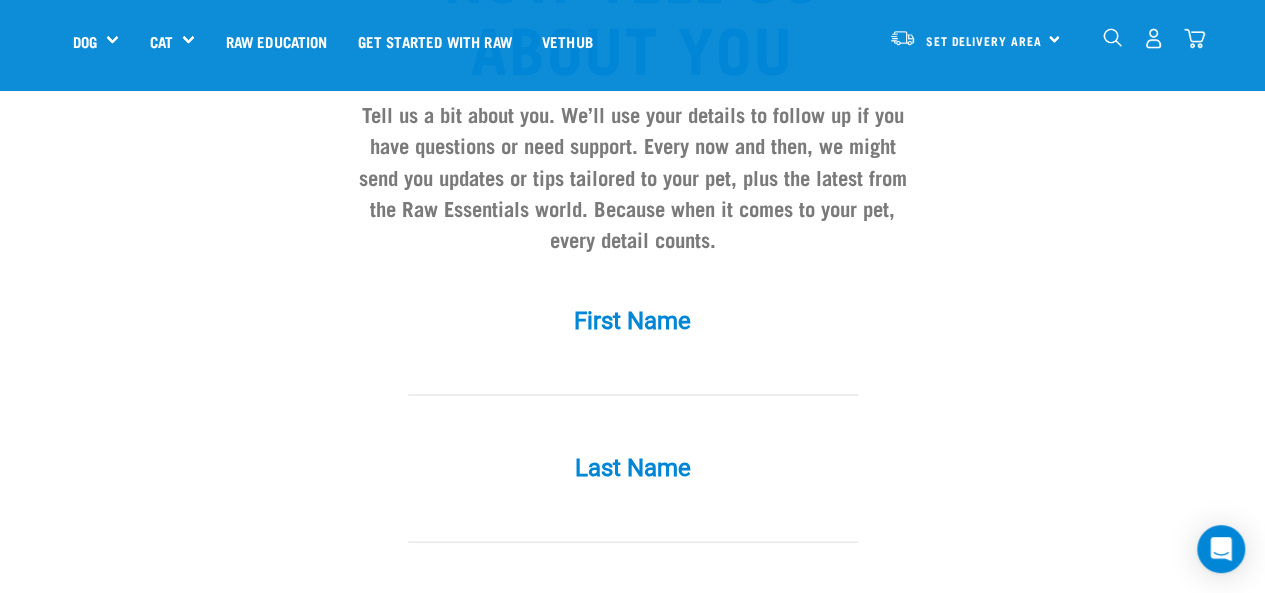 scroll, scrollTop: 1732, scrollLeft: 0, axis: vertical 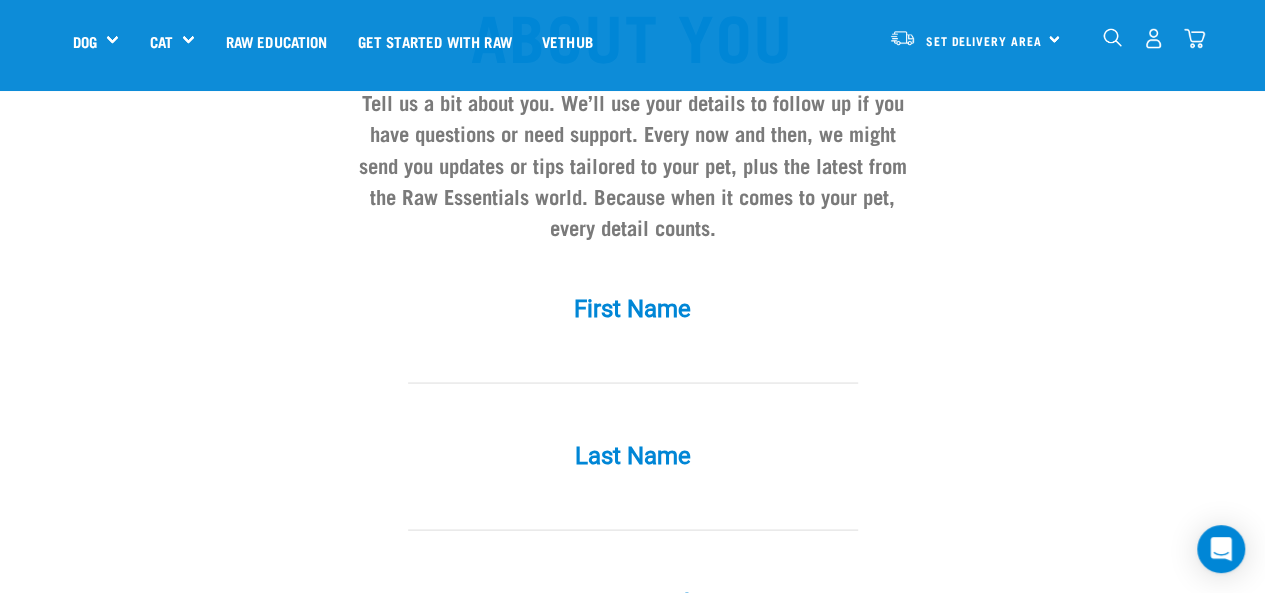 click at bounding box center (633, 360) 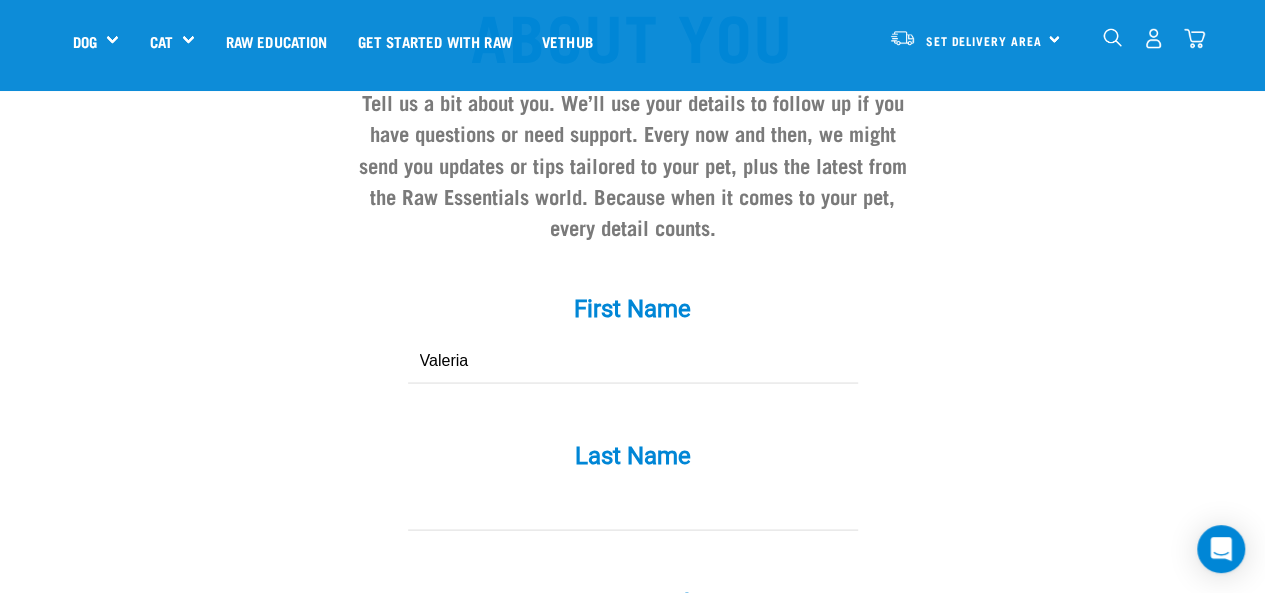type on "Valeria" 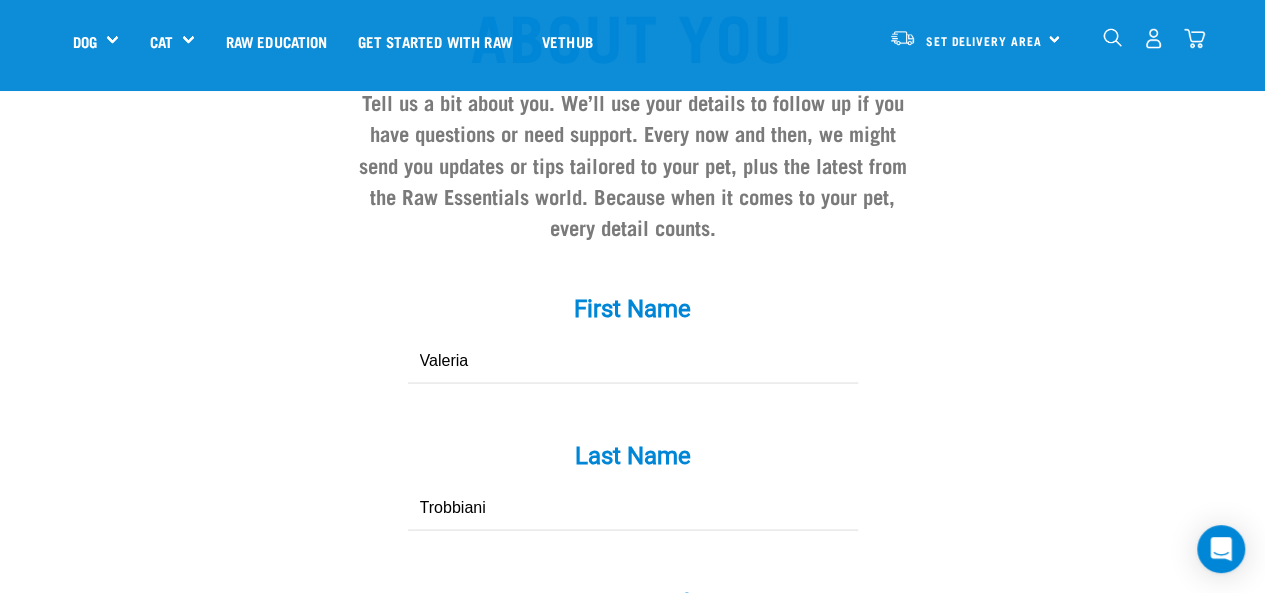 type on "Trobbiani" 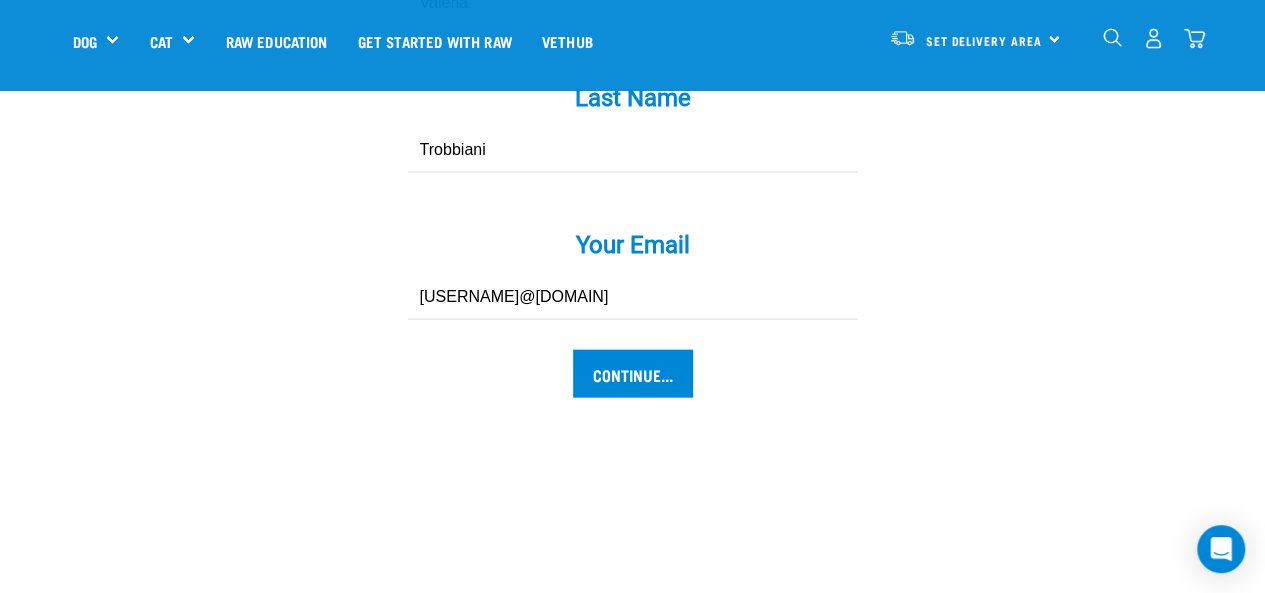 type on "valeria.trobbiani@gmail.com" 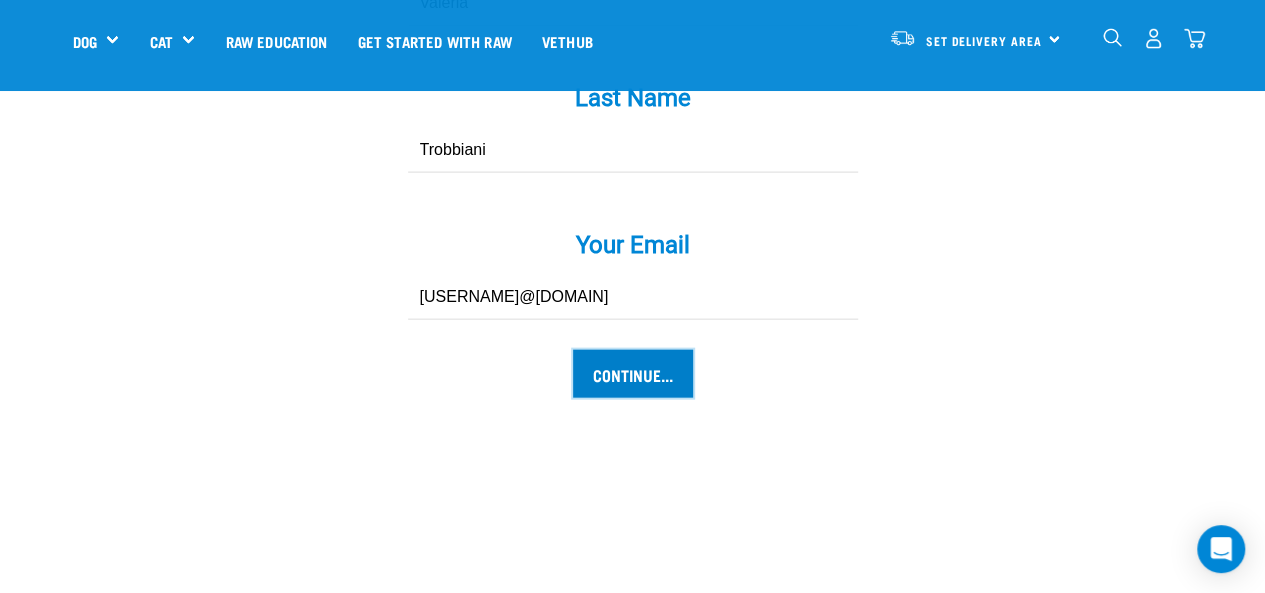 click on "Continue..." at bounding box center [633, 374] 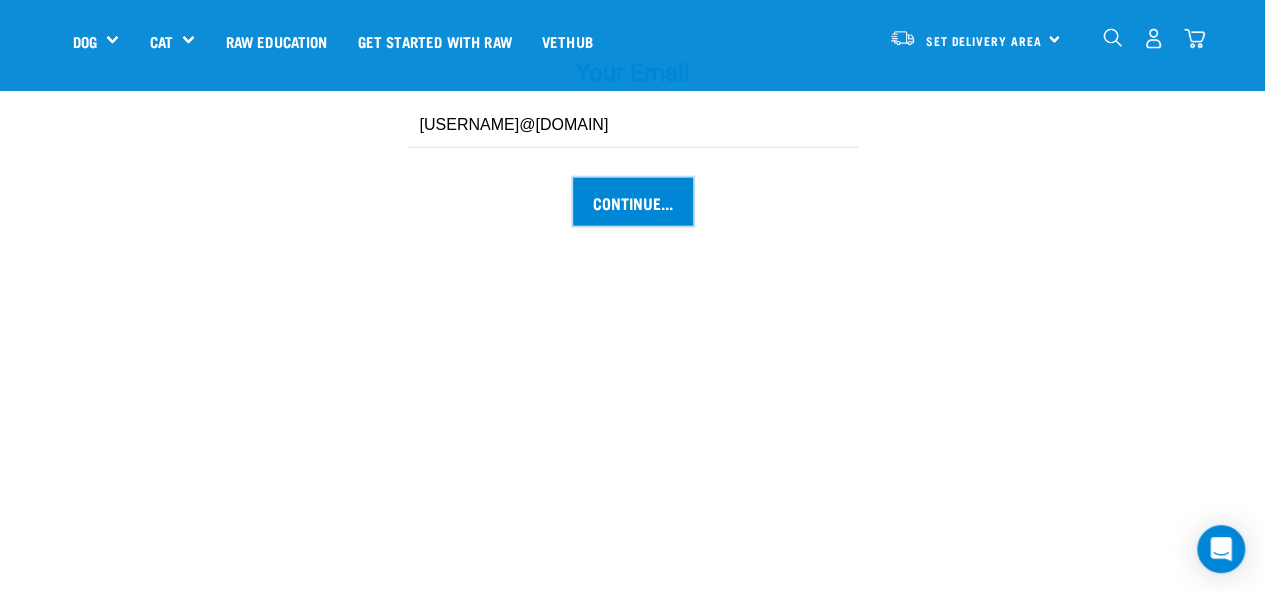 scroll, scrollTop: 2263, scrollLeft: 0, axis: vertical 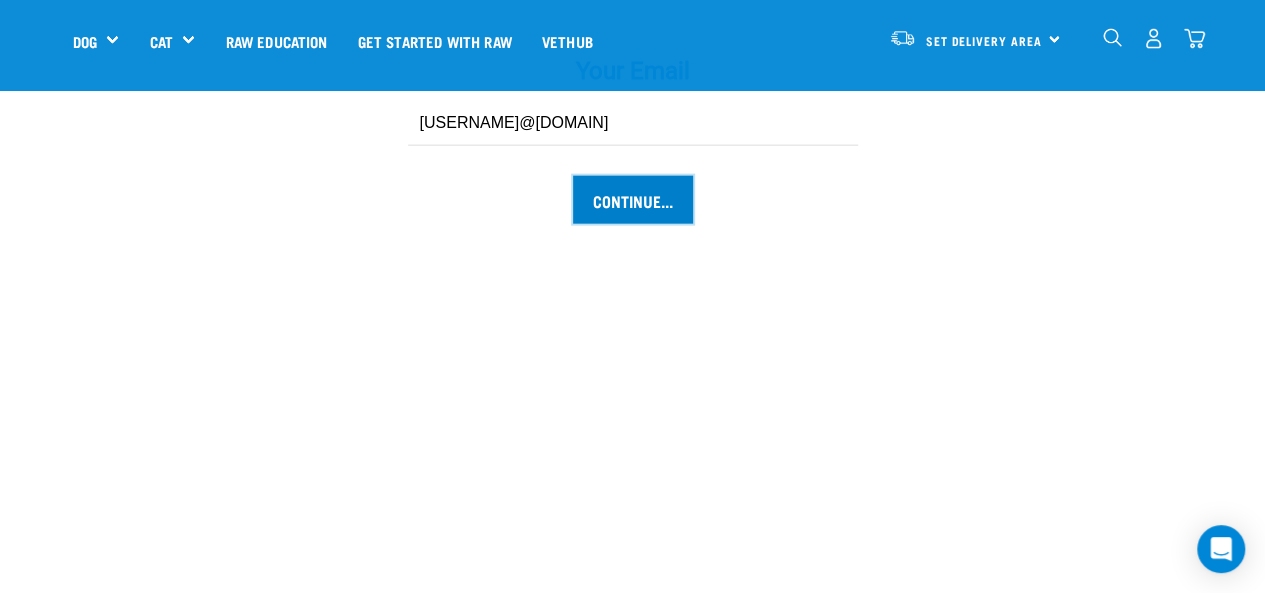 click on "Continue..." at bounding box center [633, 200] 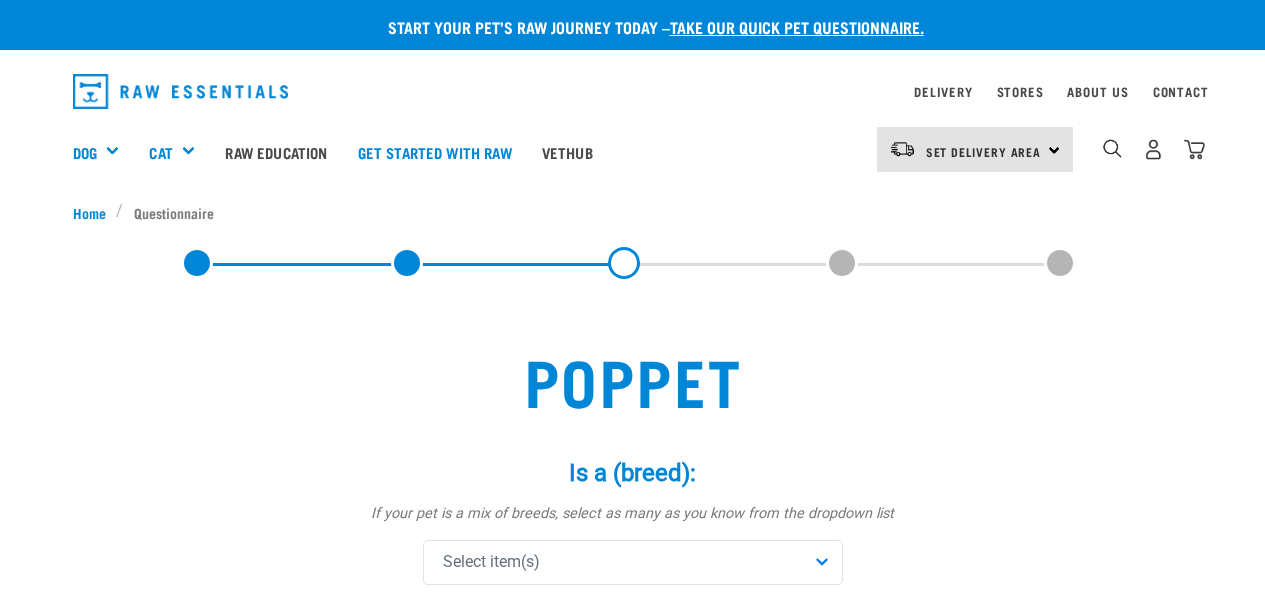 scroll, scrollTop: 0, scrollLeft: 0, axis: both 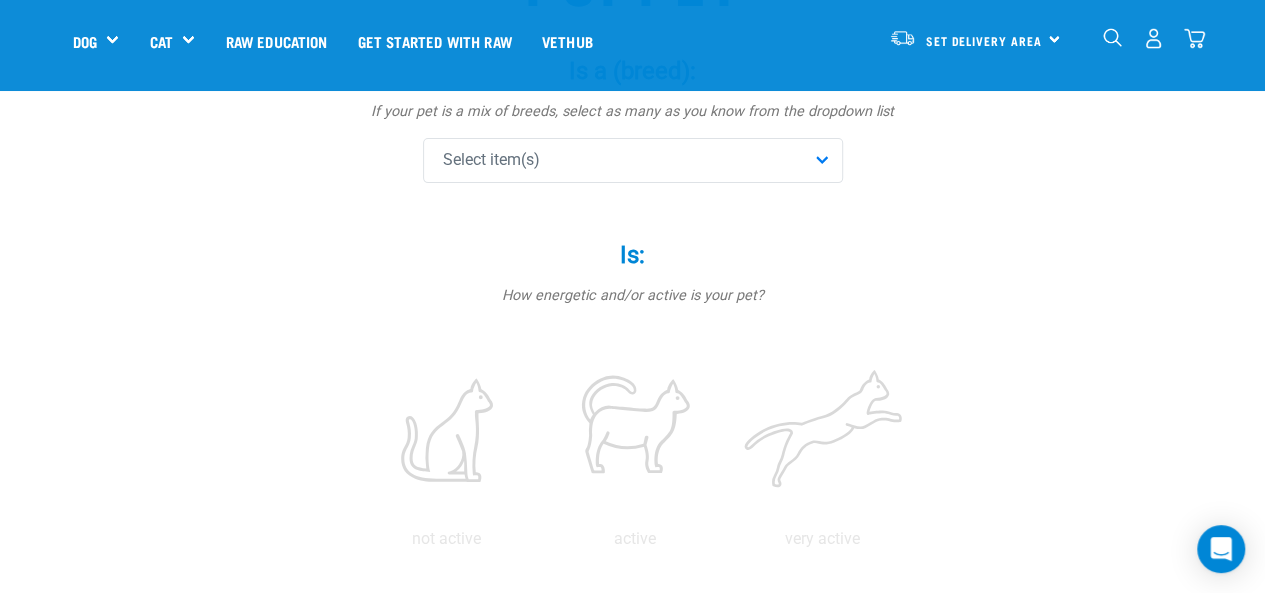 click on "Select item(s)" at bounding box center (633, 160) 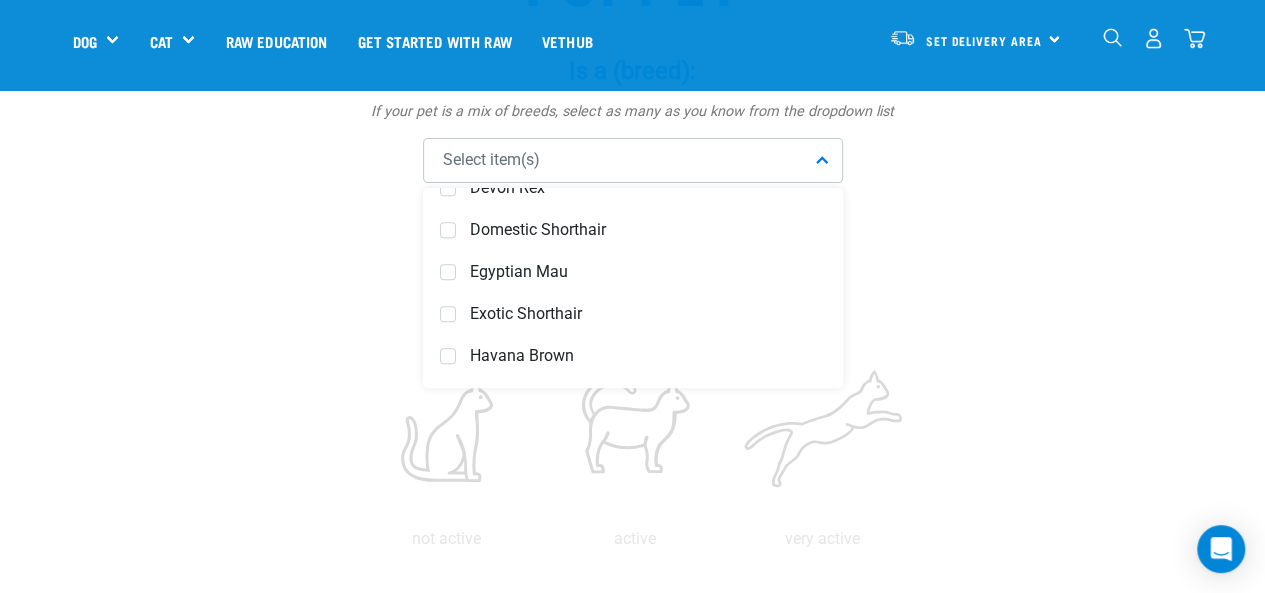 scroll, scrollTop: 661, scrollLeft: 0, axis: vertical 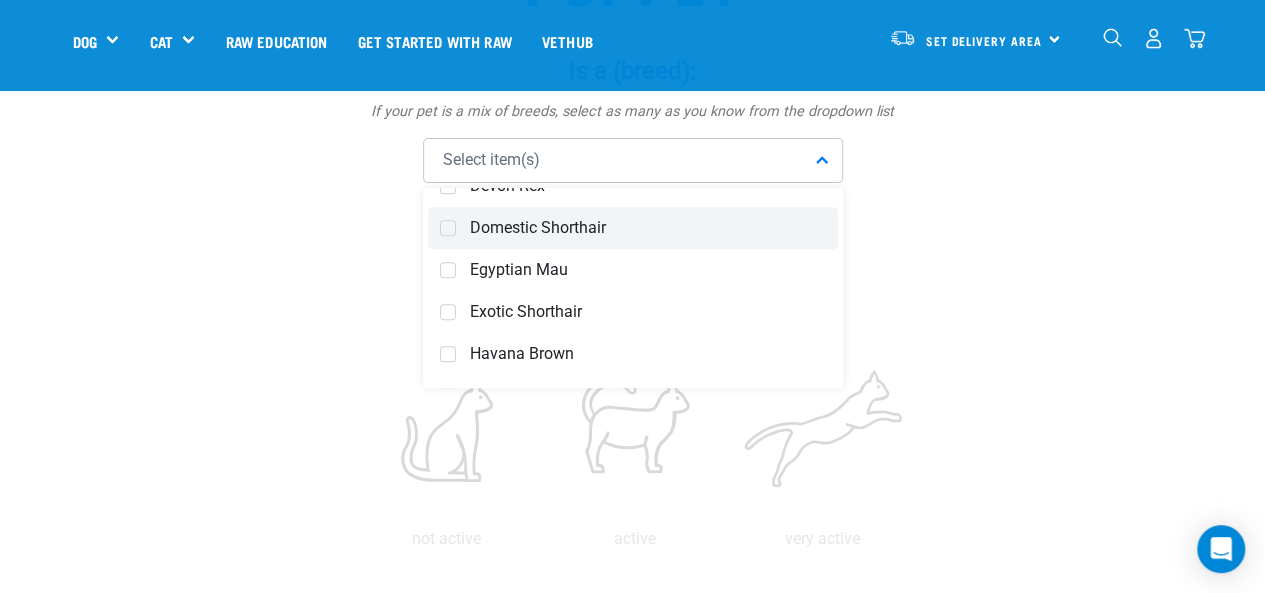 click on "Domestic Shorthair" at bounding box center (648, 228) 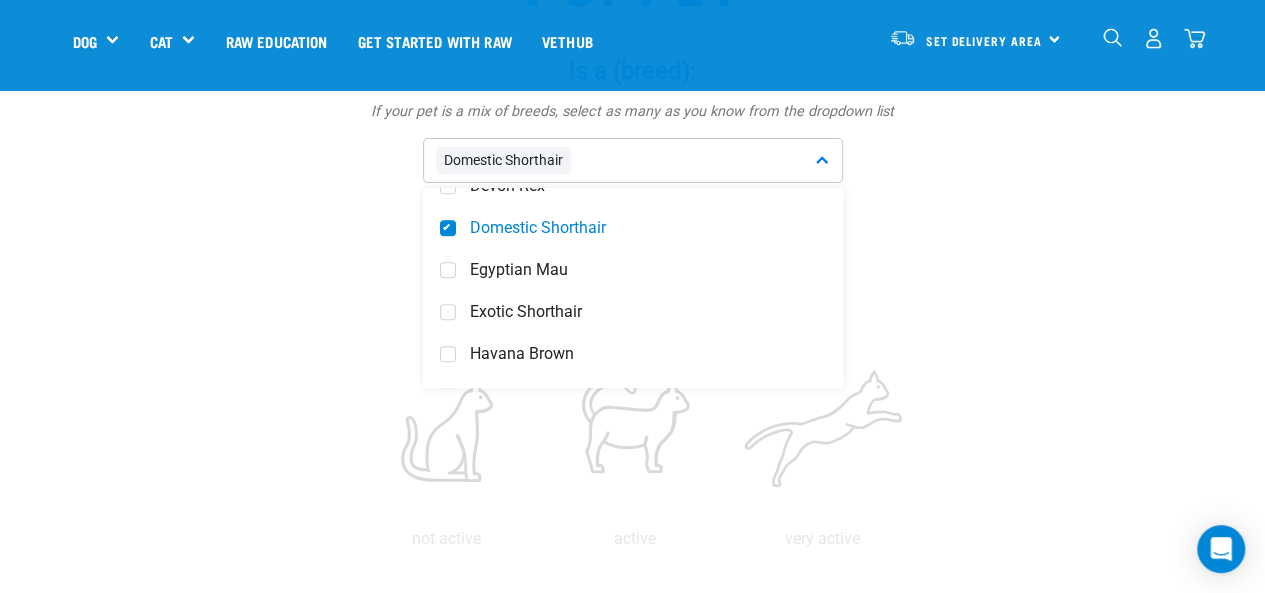 click on "Poppet
Is a (breed): *
If your pet is a mix of breeds, select as many as you know from the dropdown list
Domestic Shorthair
Abyssinian
American Bobtail" at bounding box center [633, 824] 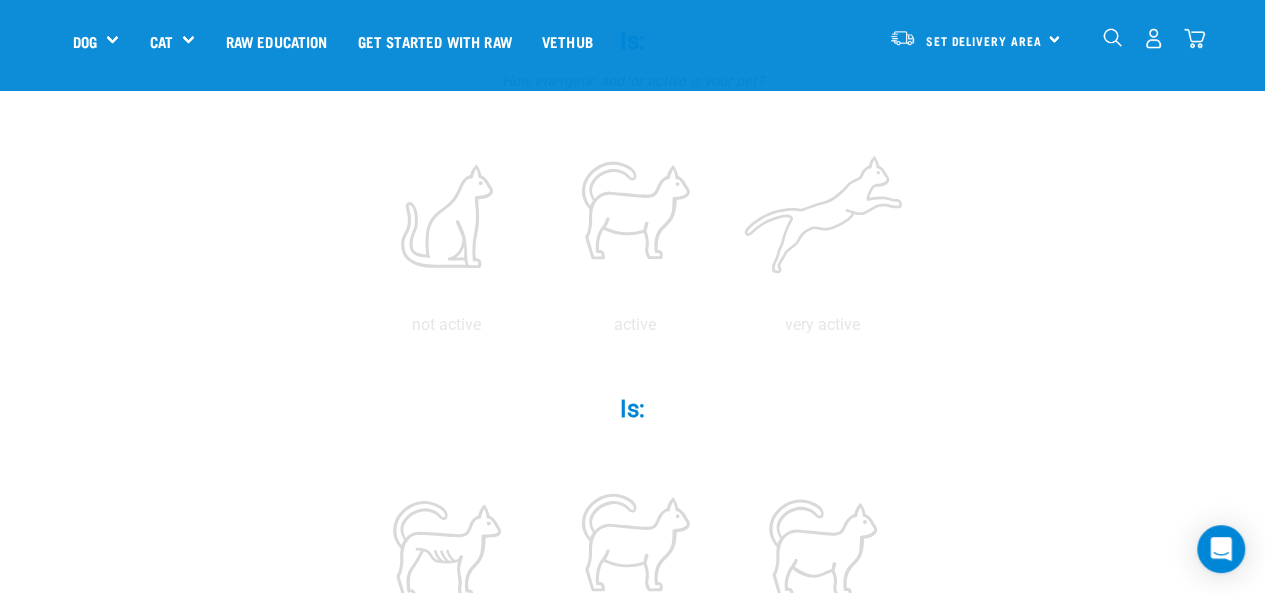 scroll, scrollTop: 475, scrollLeft: 0, axis: vertical 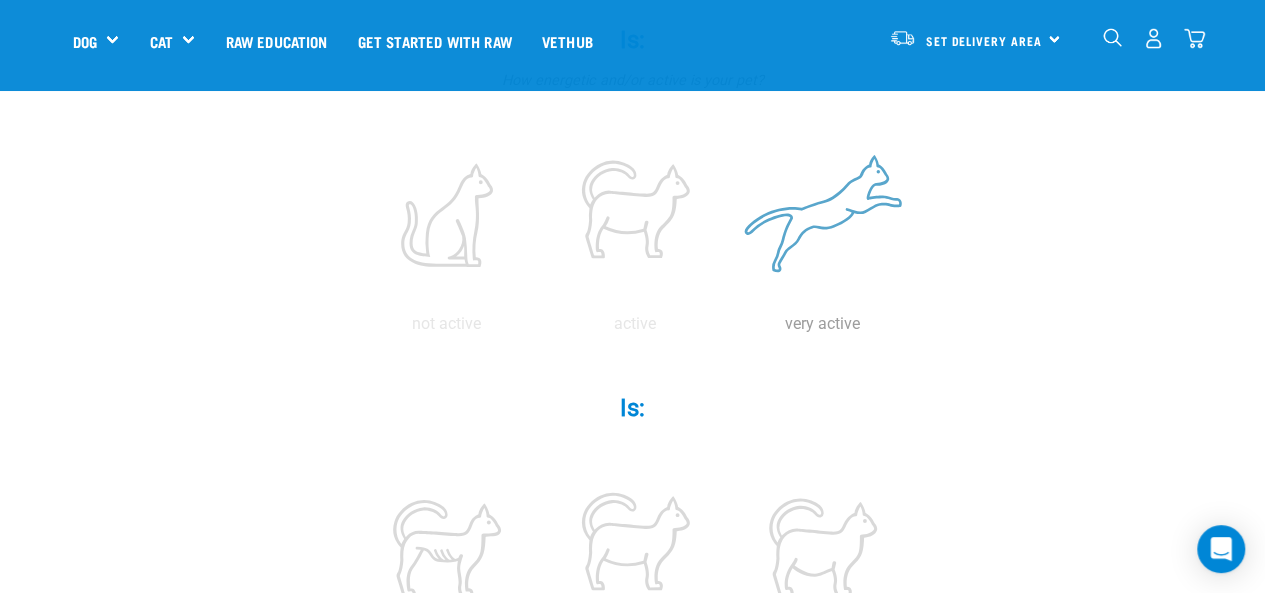 click at bounding box center (823, 215) 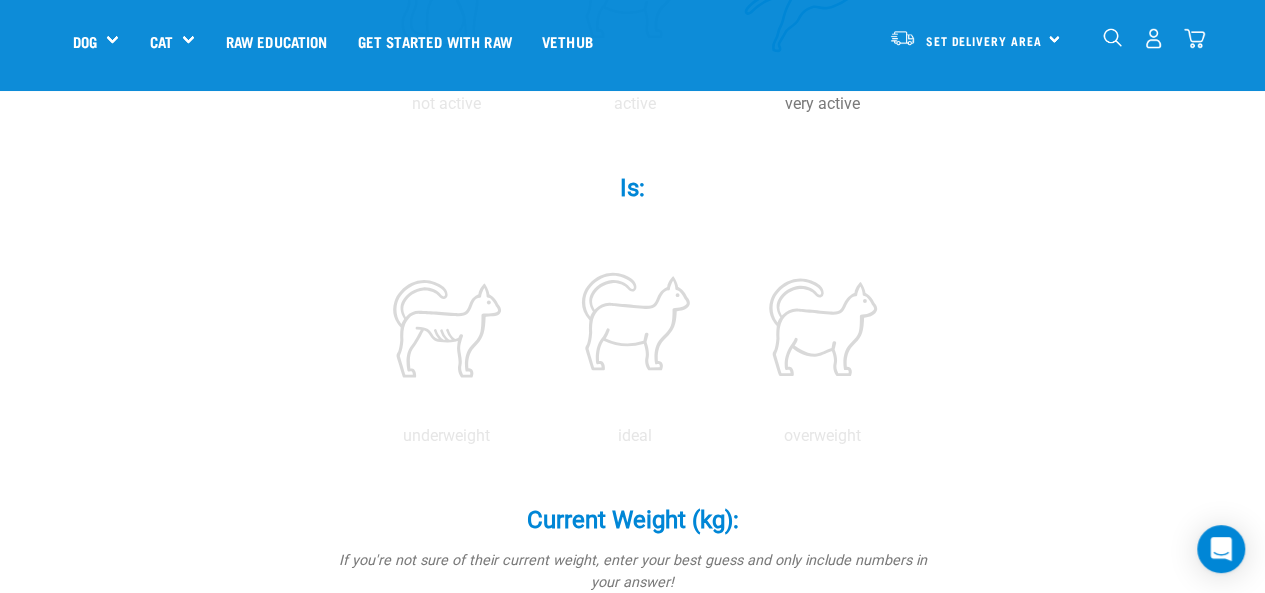 scroll, scrollTop: 696, scrollLeft: 0, axis: vertical 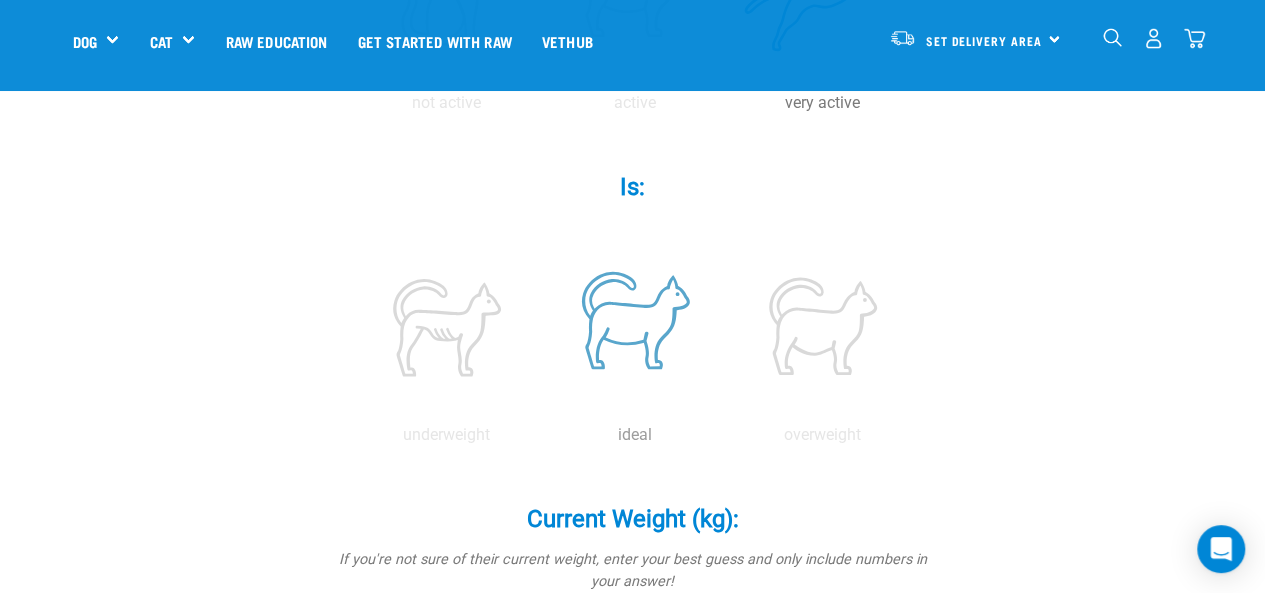 click at bounding box center (635, 326) 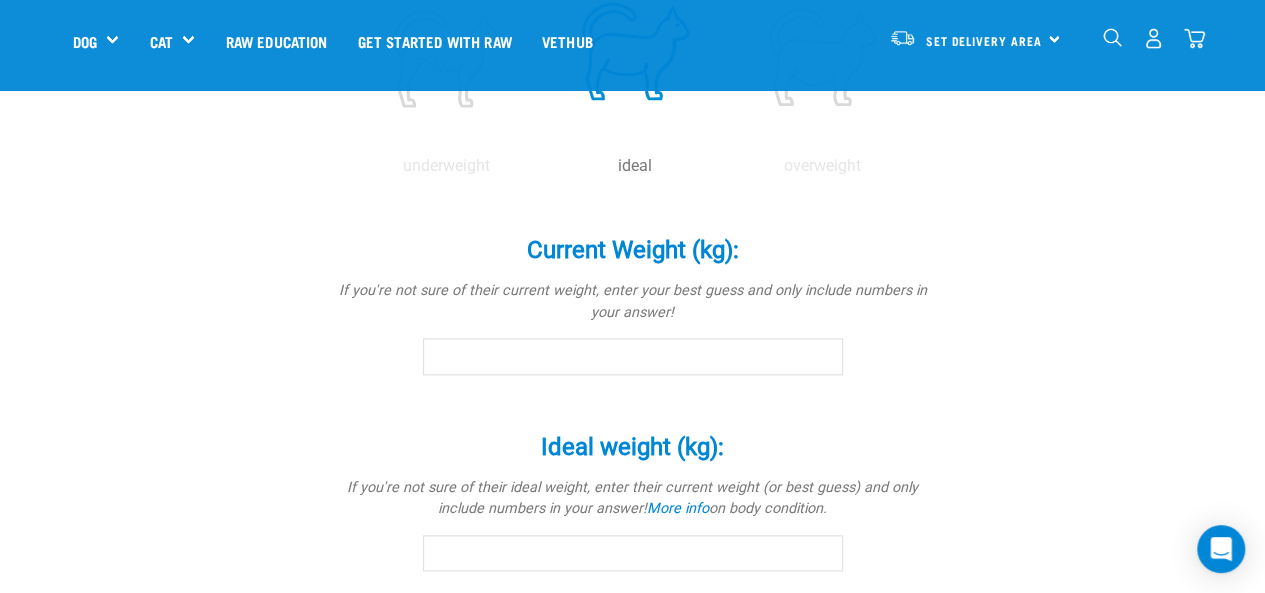 scroll, scrollTop: 974, scrollLeft: 0, axis: vertical 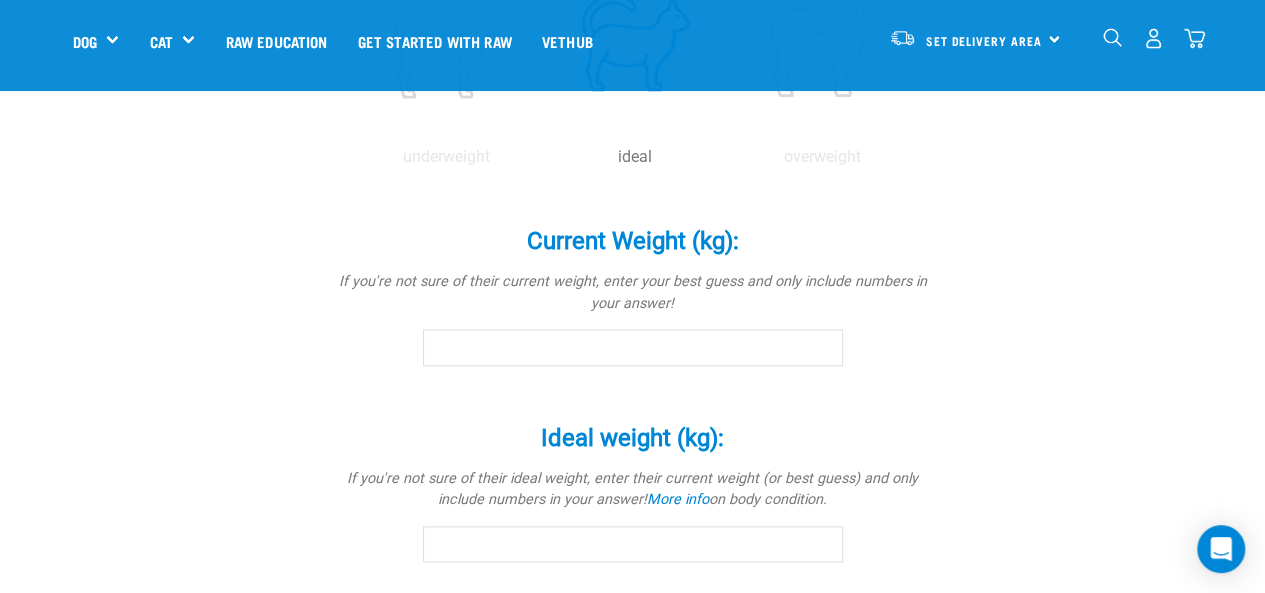 click on "Current Weight (kg): *" at bounding box center [633, 347] 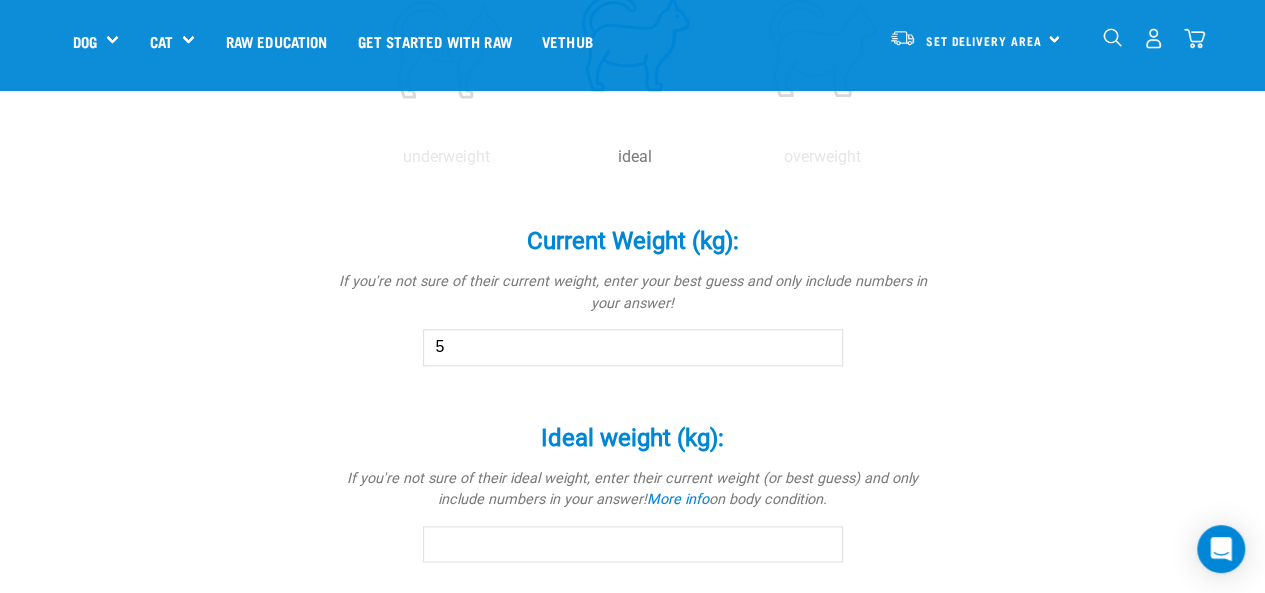 click on "5" at bounding box center (633, 347) 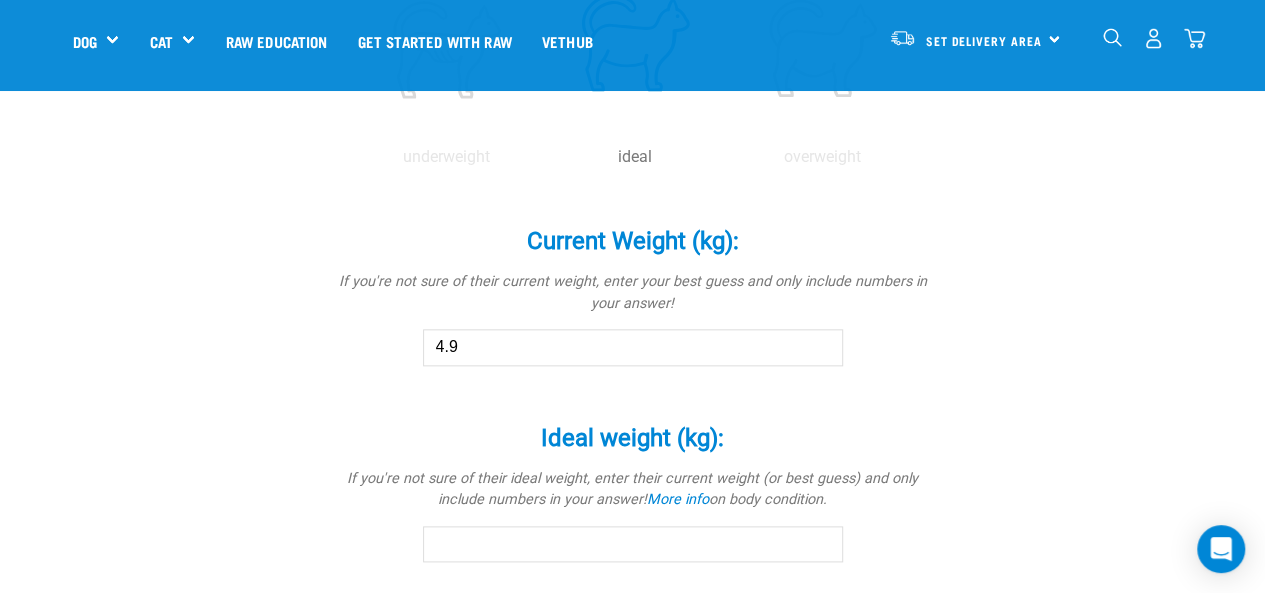 type on "4.9" 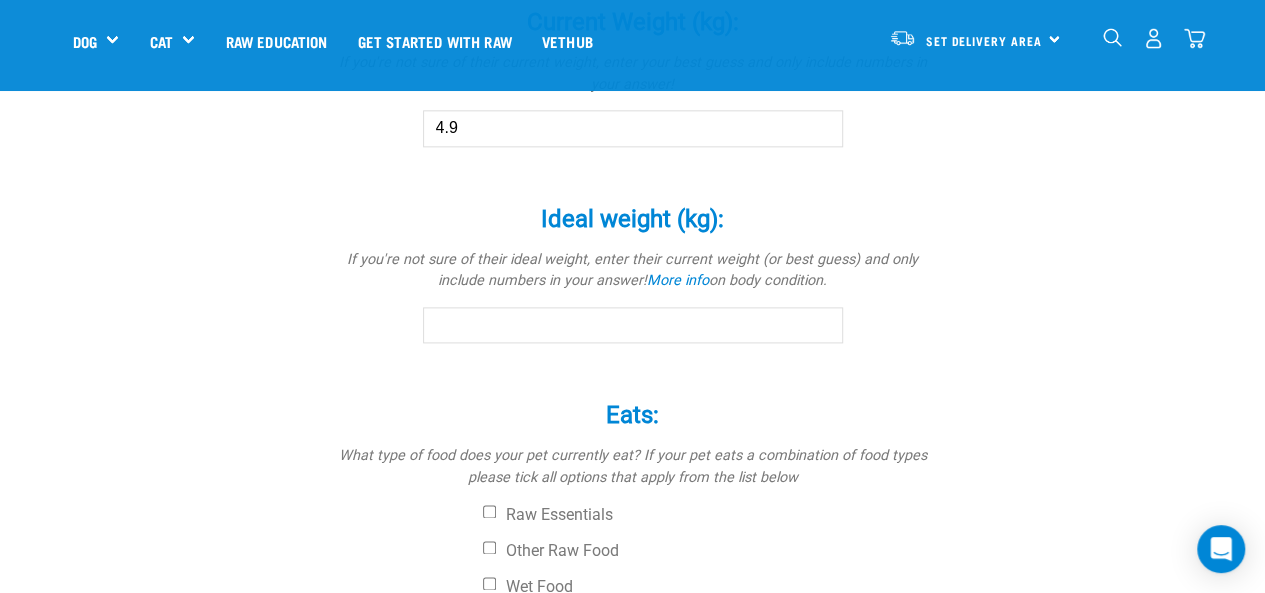 scroll, scrollTop: 1200, scrollLeft: 0, axis: vertical 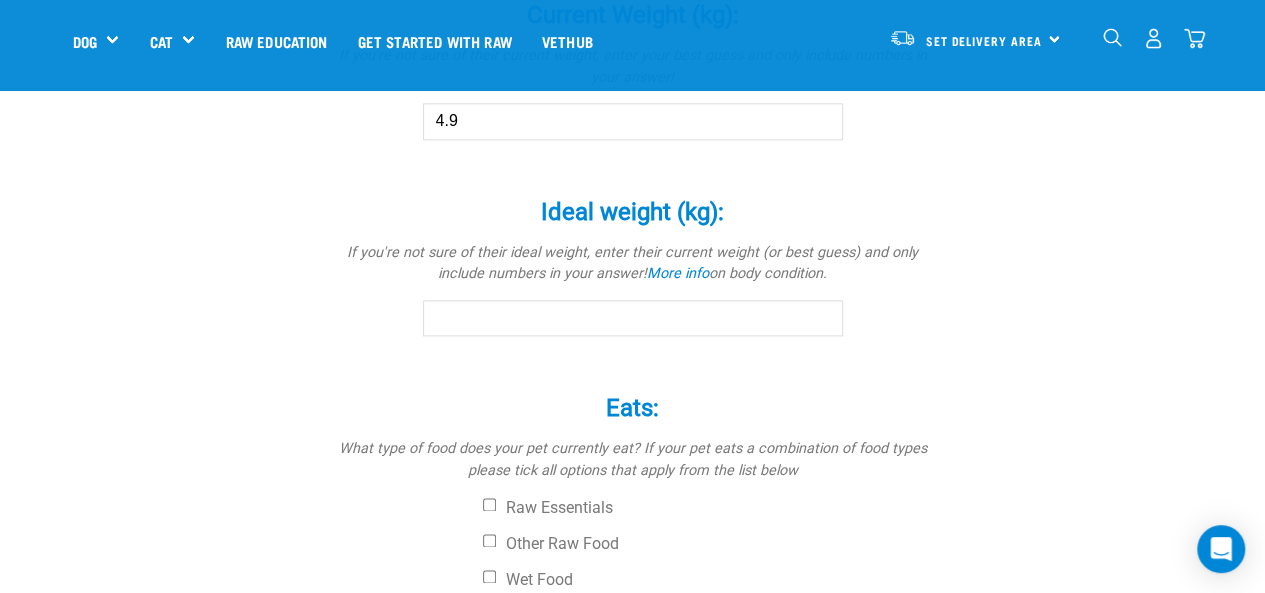 click on "Ideal weight (kg): *" at bounding box center (633, 318) 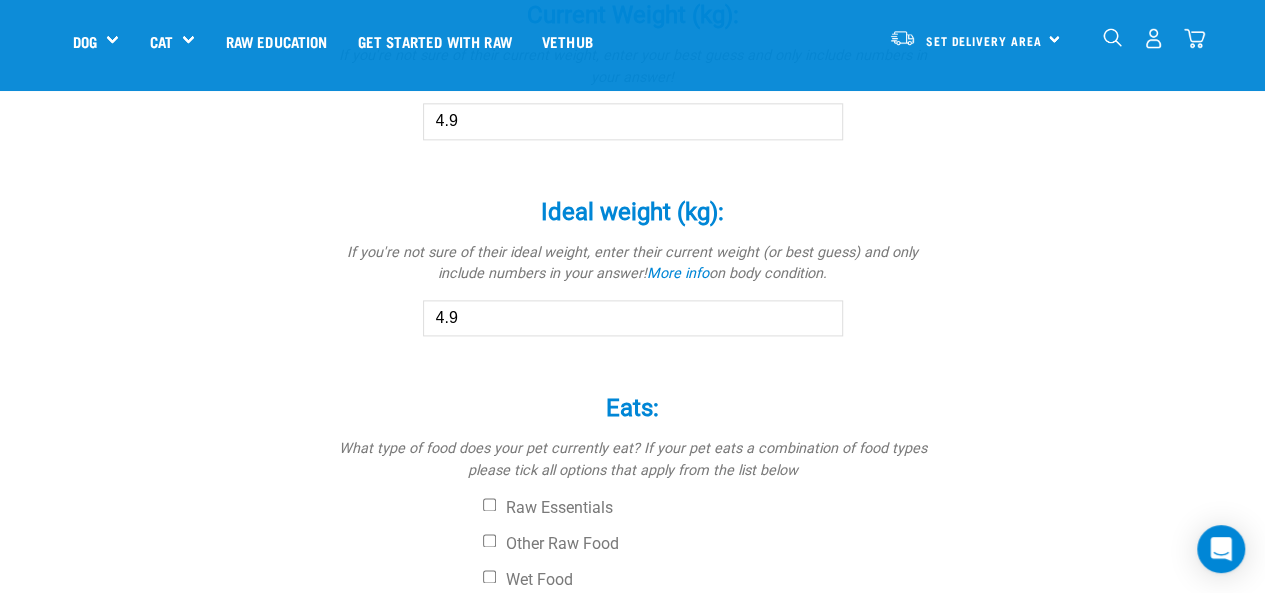 type on "4.9" 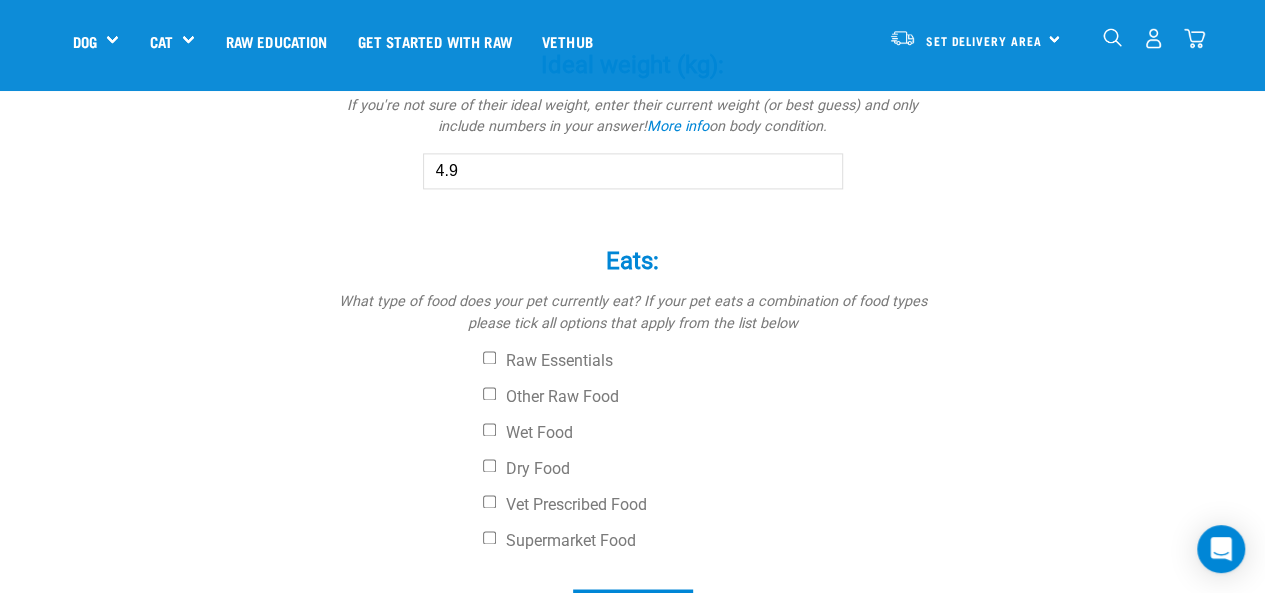 scroll, scrollTop: 1361, scrollLeft: 0, axis: vertical 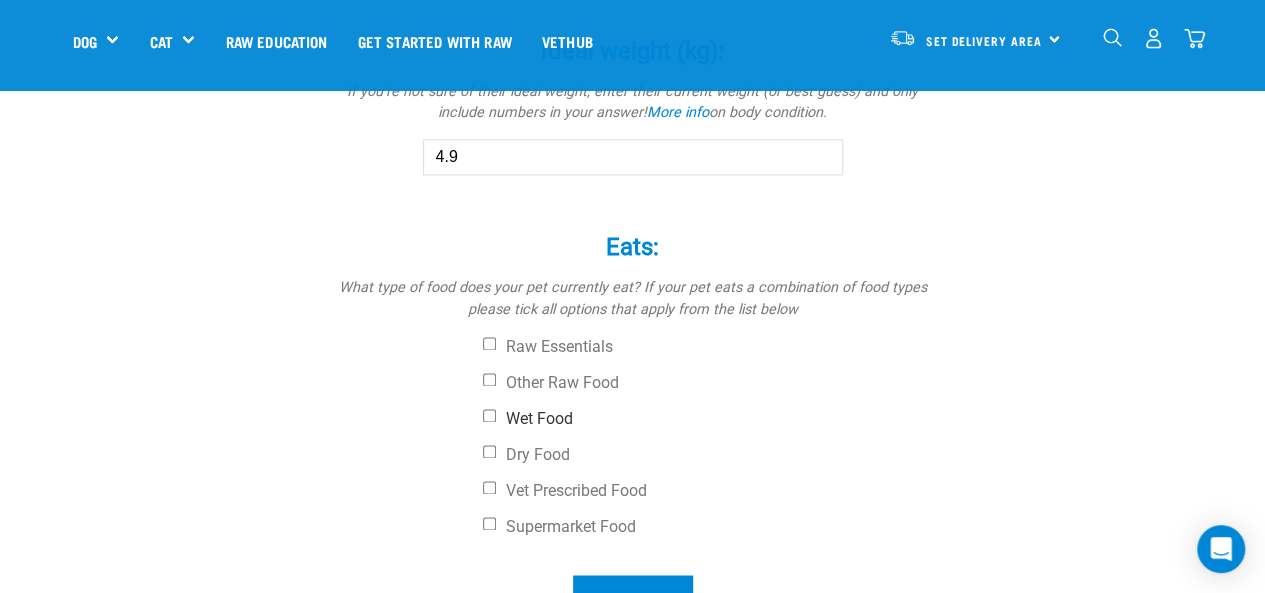 click on "Wet Food" at bounding box center (708, 419) 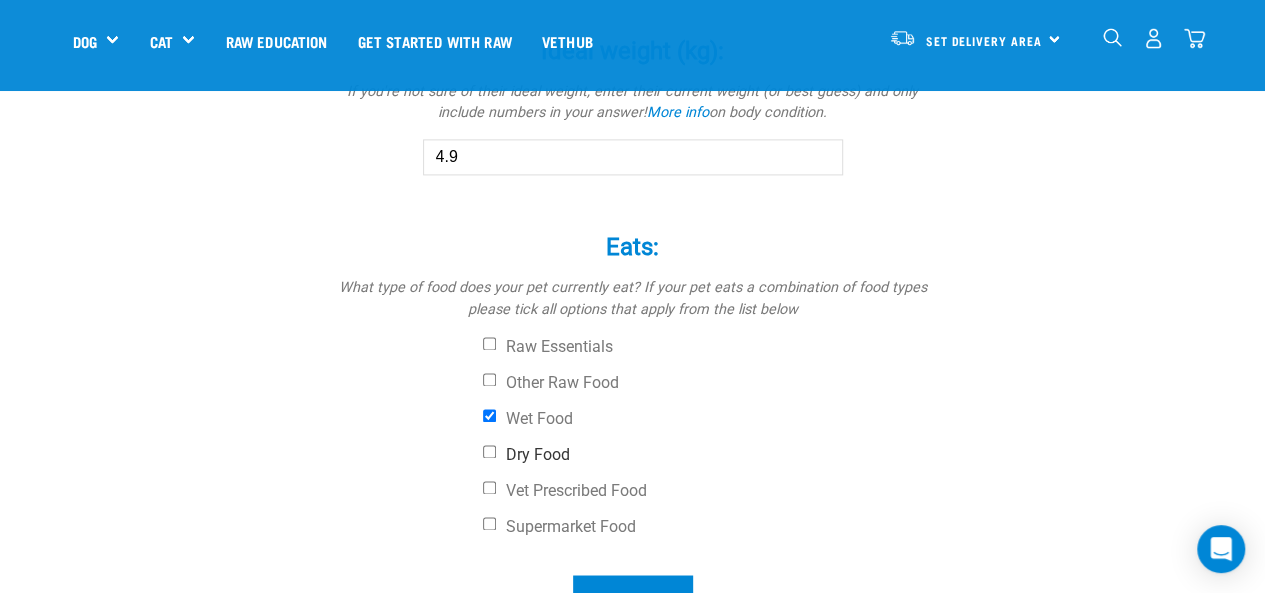 click on "Dry Food" at bounding box center [708, 455] 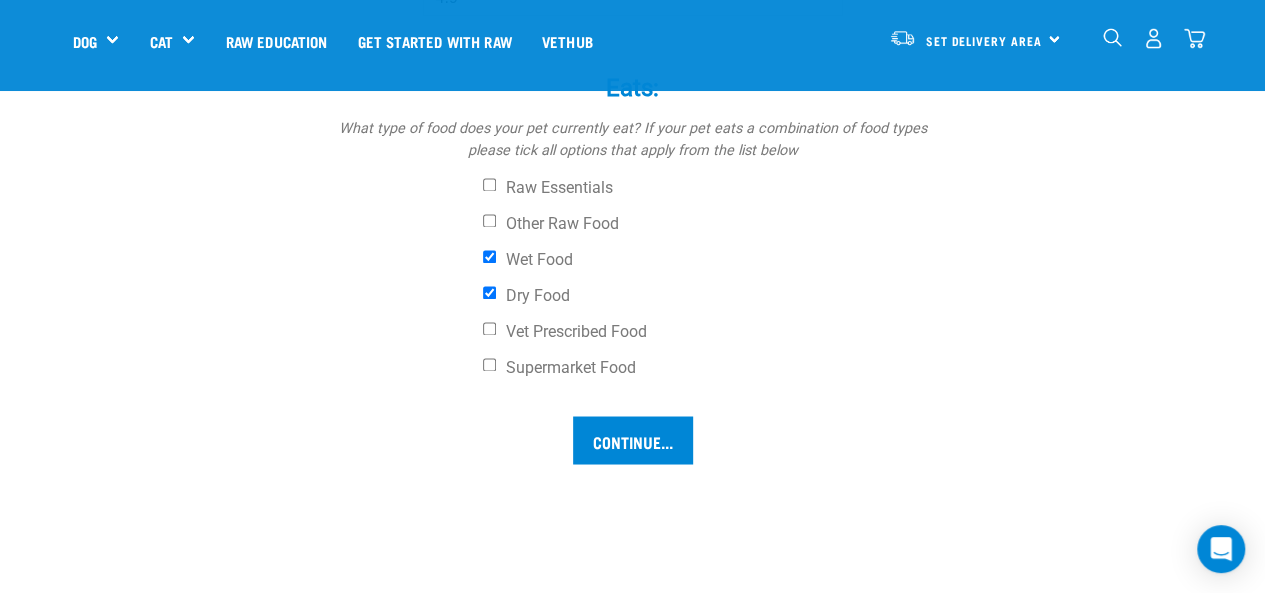 scroll, scrollTop: 1521, scrollLeft: 0, axis: vertical 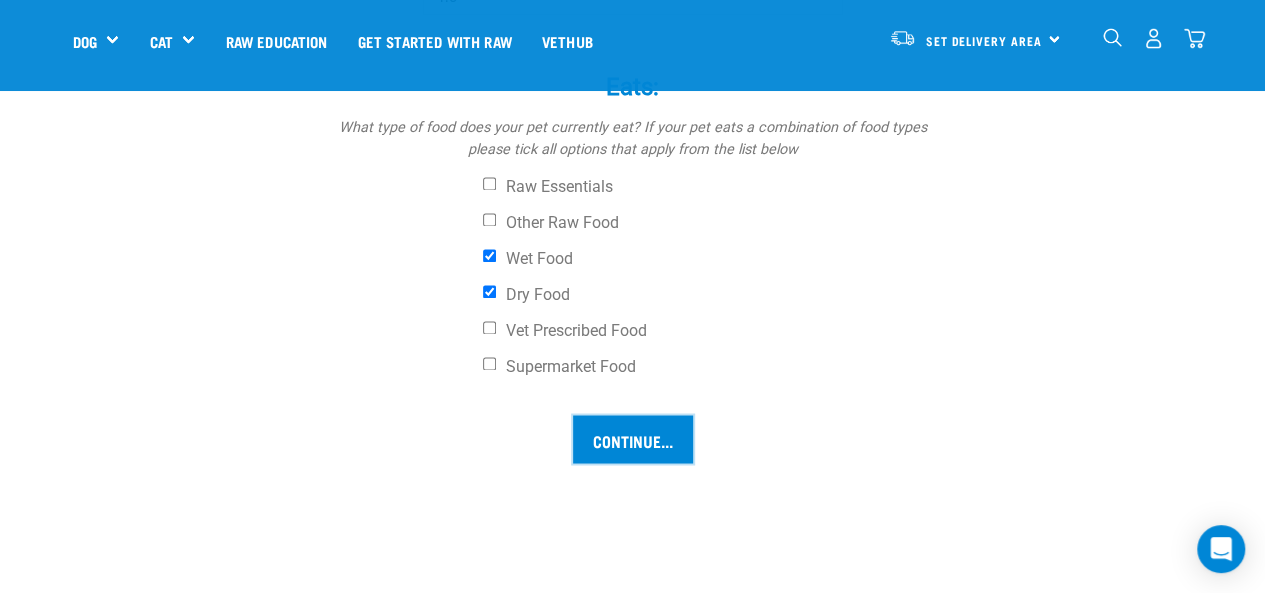 click on "Continue..." at bounding box center (633, 439) 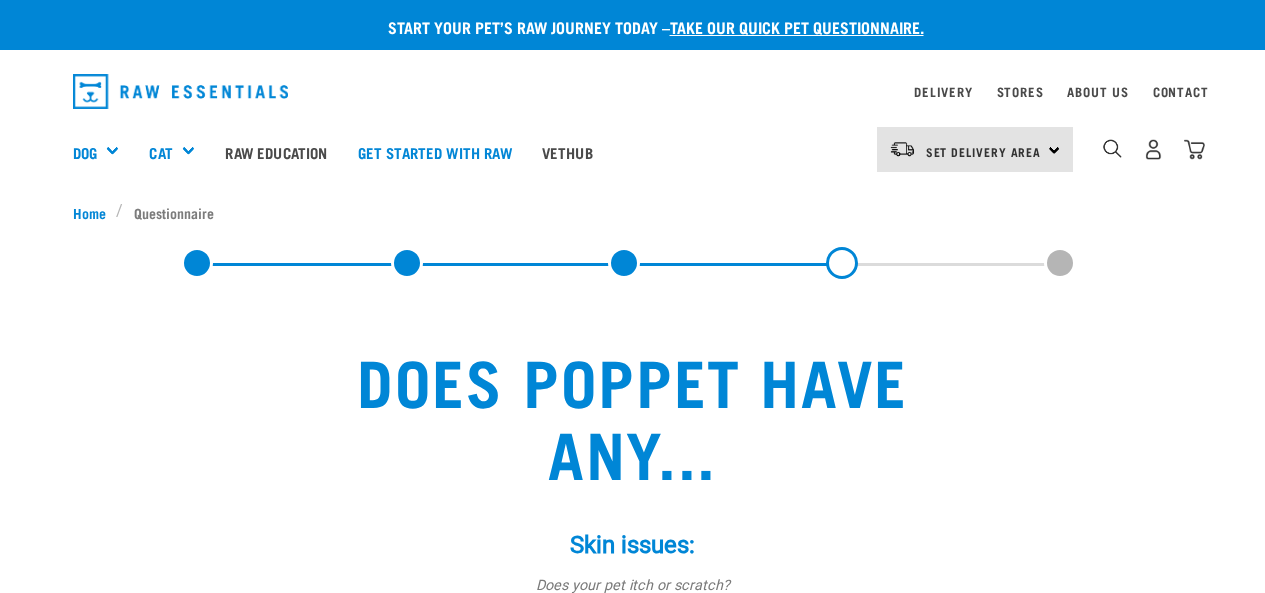 scroll, scrollTop: 0, scrollLeft: 0, axis: both 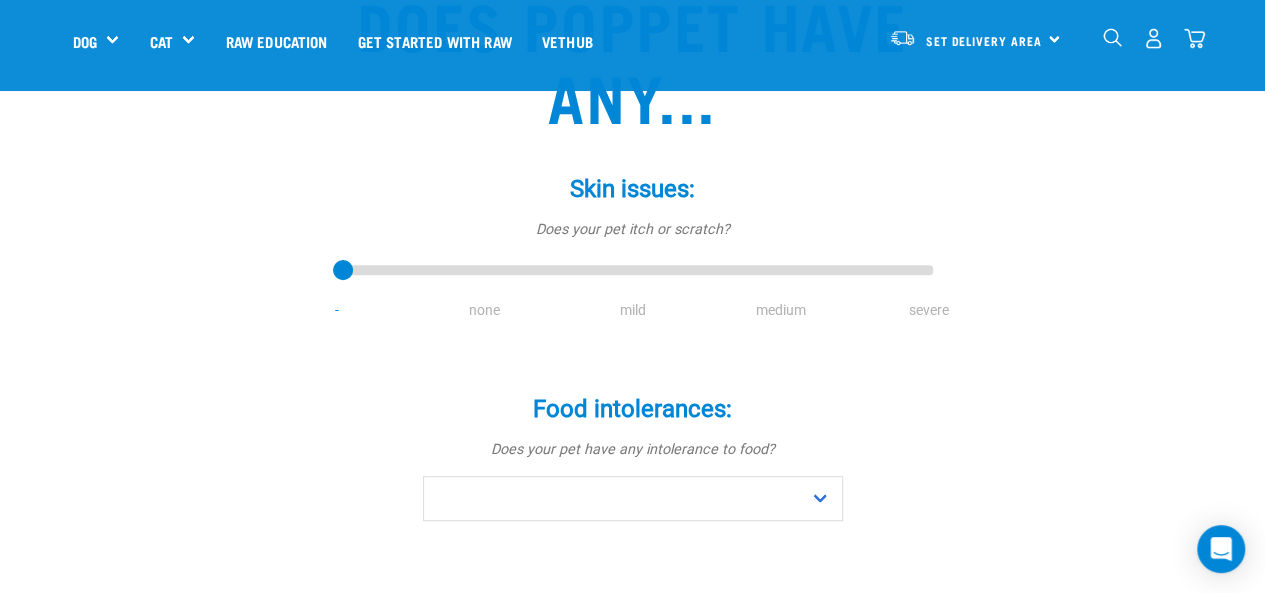 click on "none" at bounding box center (485, 310) 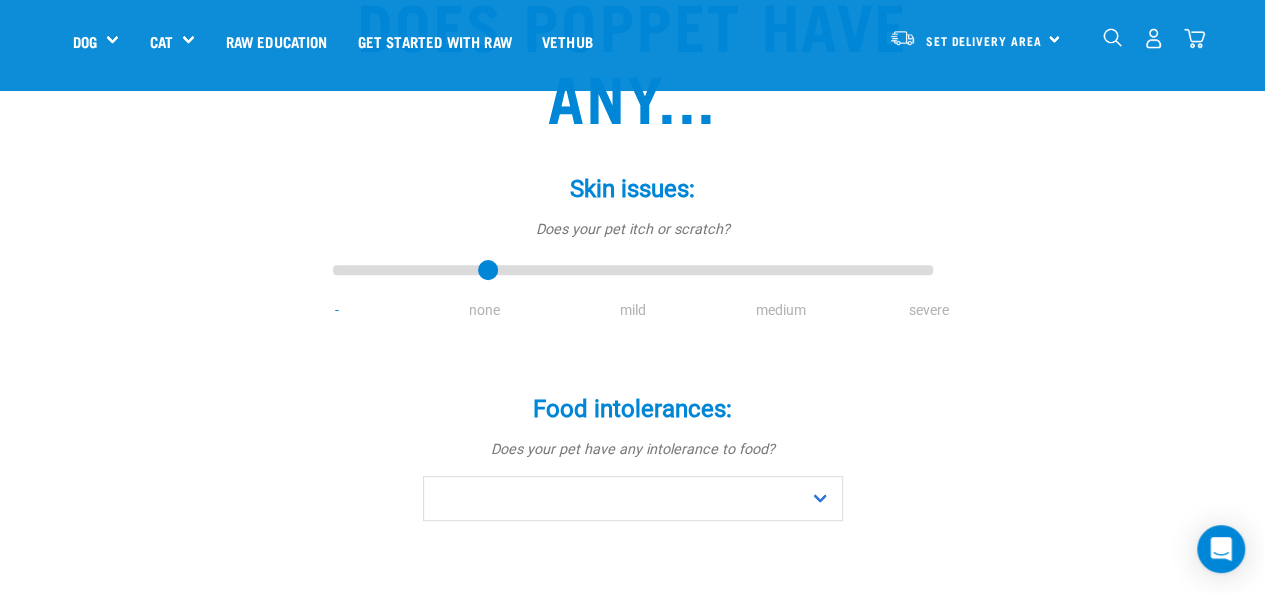 drag, startPoint x: 341, startPoint y: 267, endPoint x: 530, endPoint y: 277, distance: 189.26436 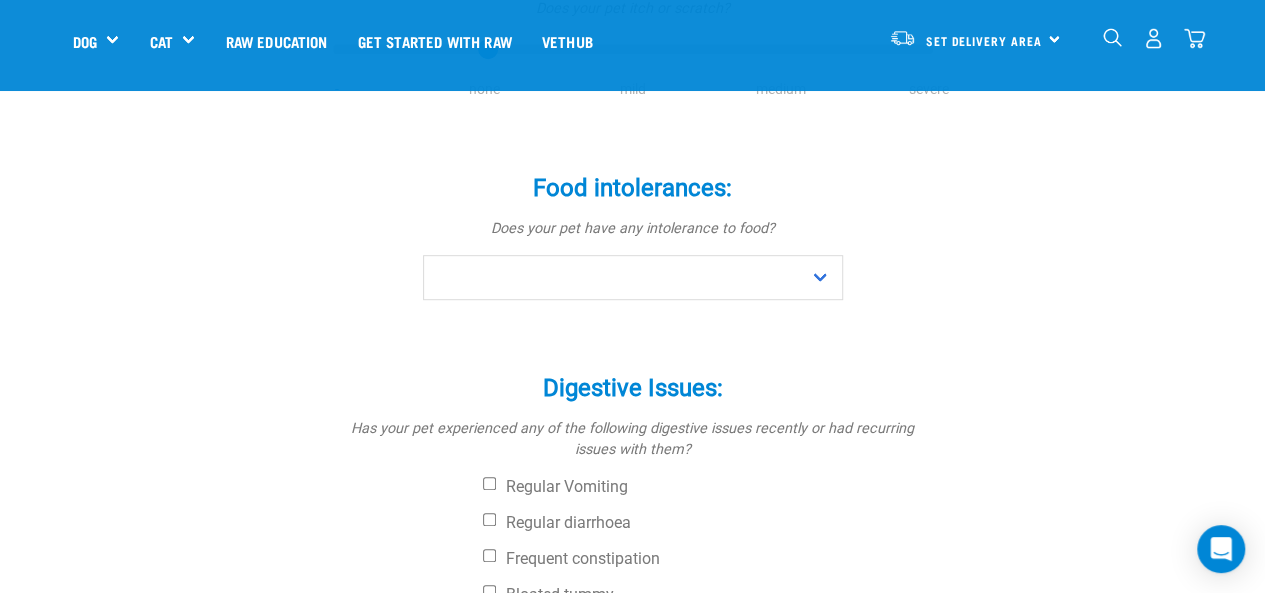 scroll, scrollTop: 438, scrollLeft: 0, axis: vertical 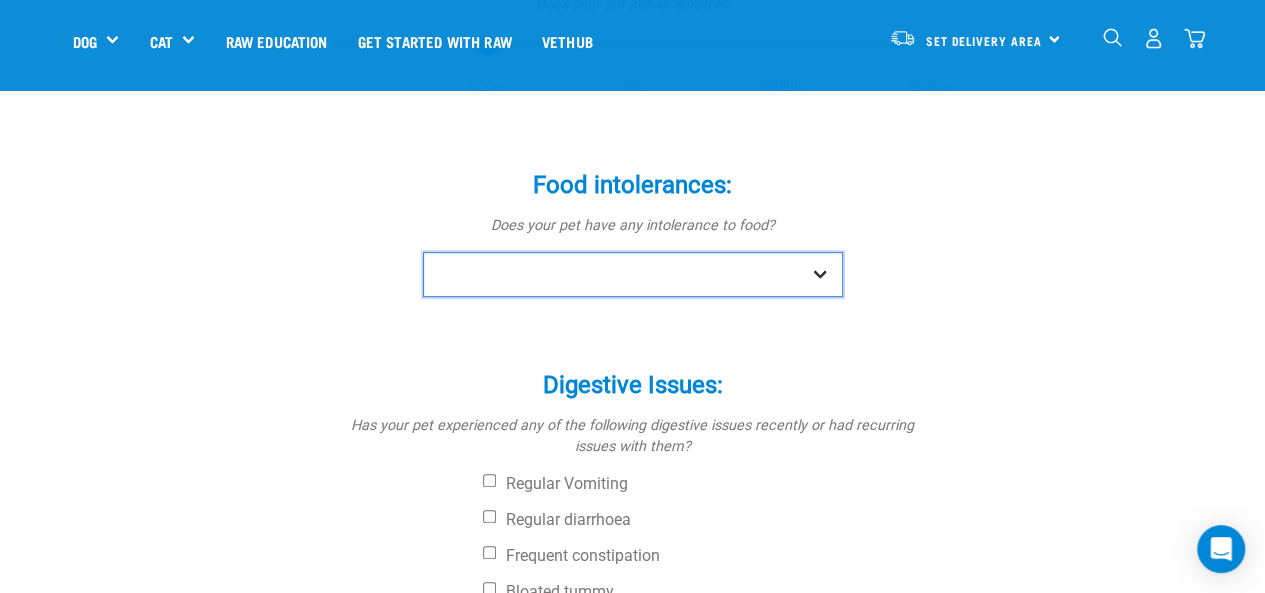 click on "No
Yes" at bounding box center [633, 274] 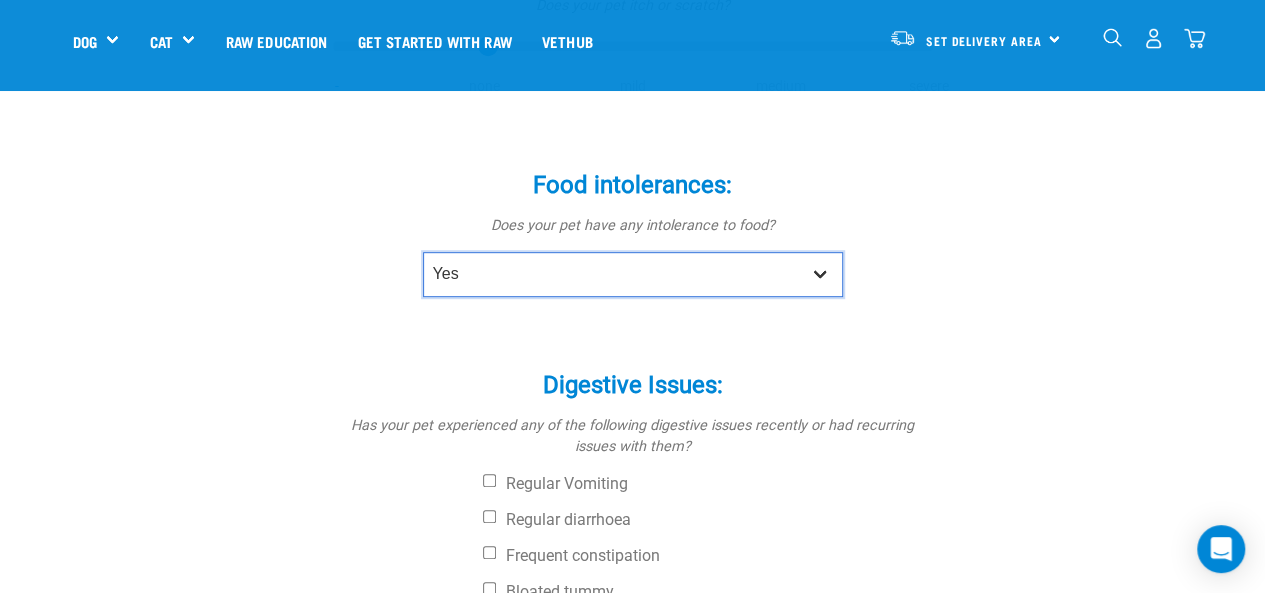 click on "No
Yes" at bounding box center (633, 274) 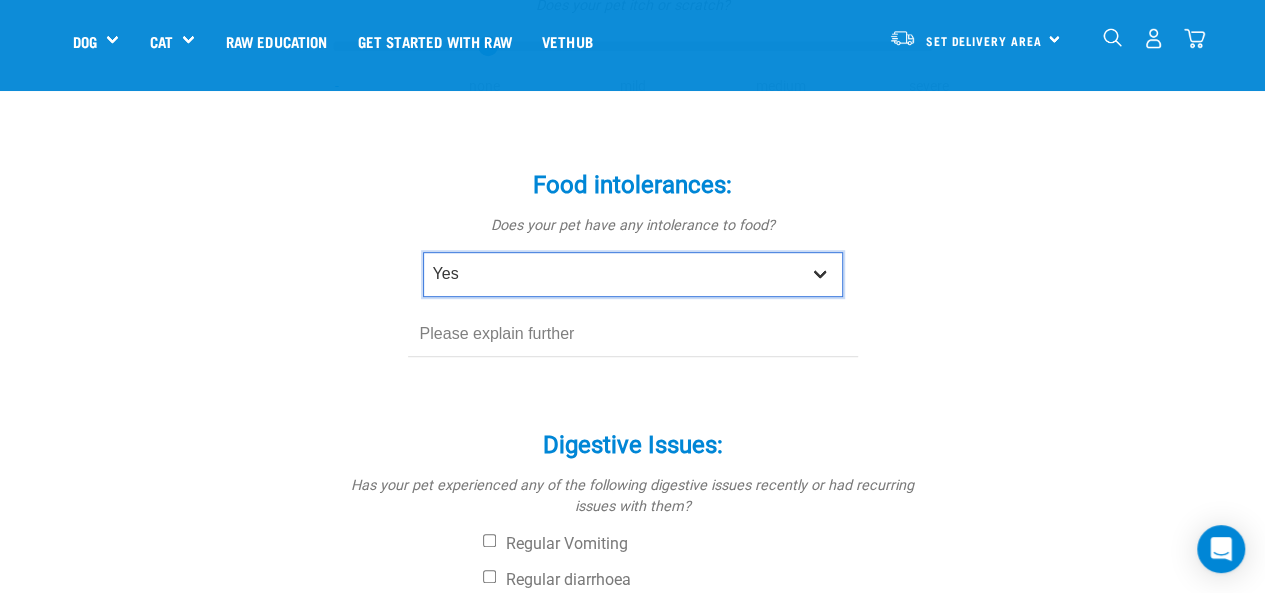 click on "No
Yes" at bounding box center (633, 274) 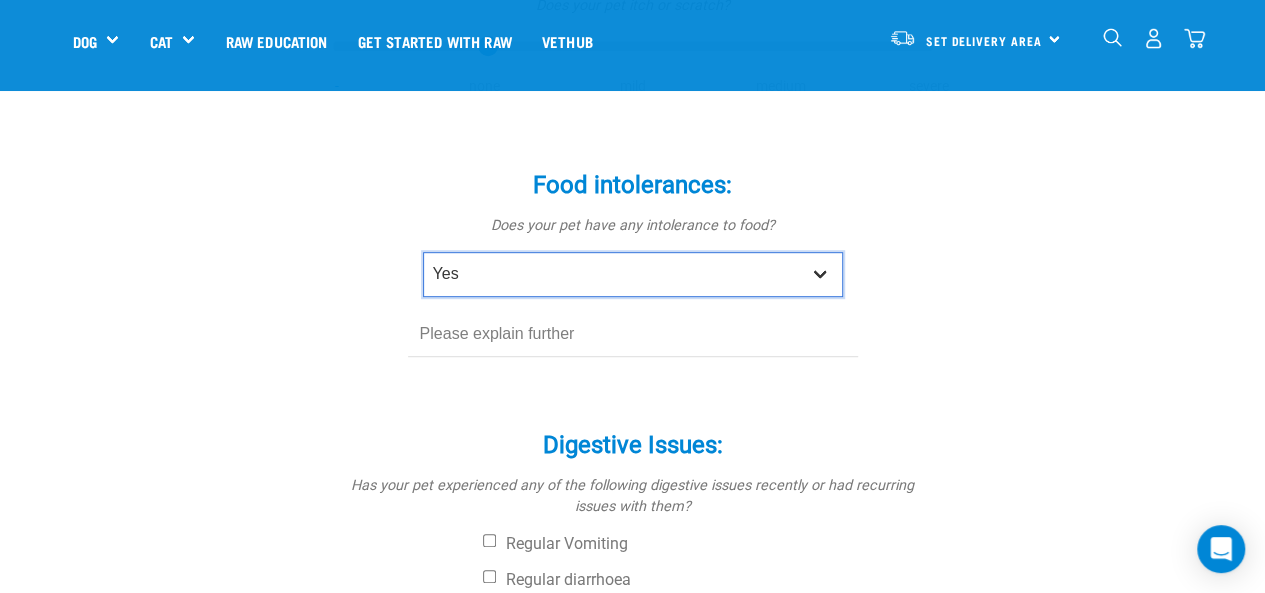 select on "no" 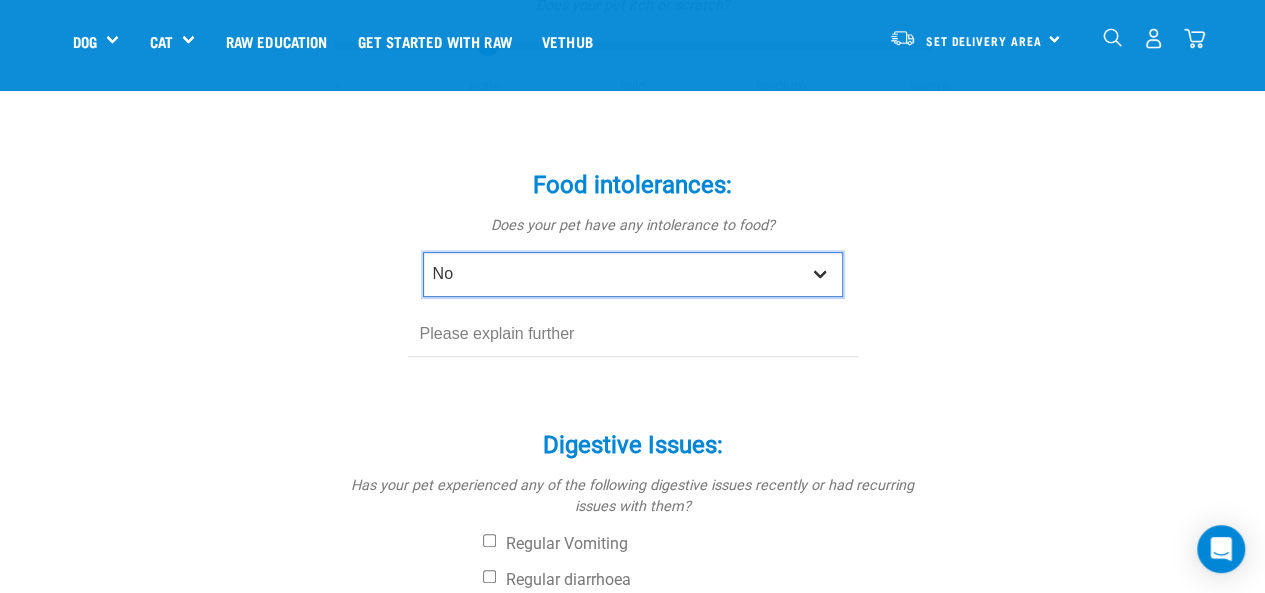 click on "No
Yes" at bounding box center (633, 274) 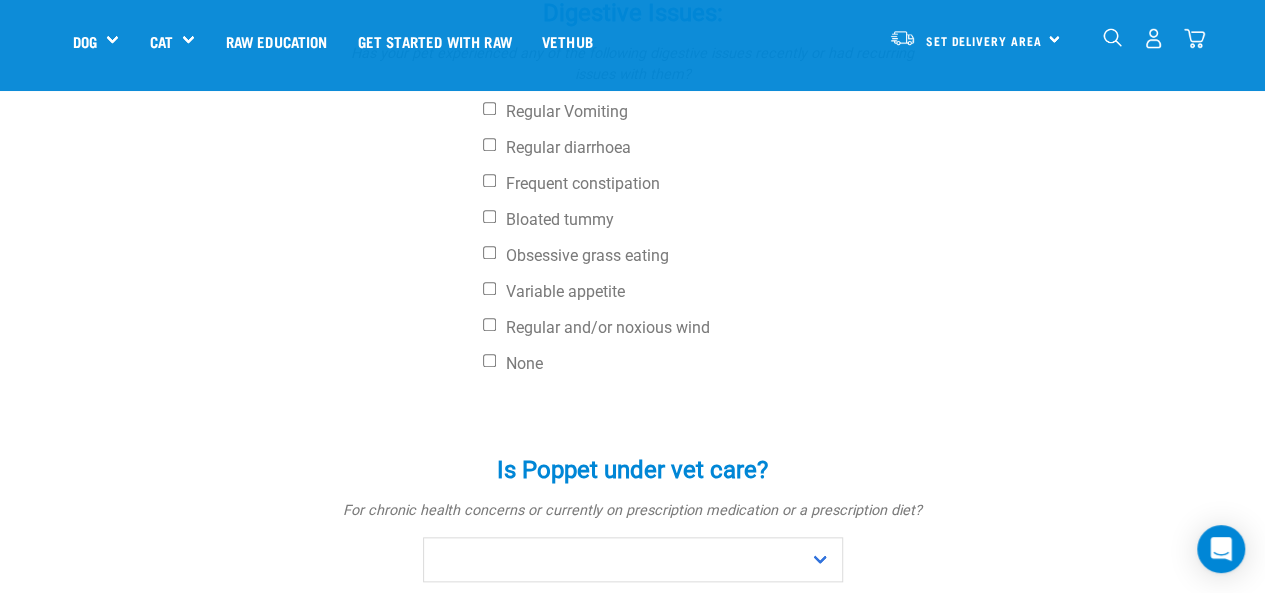 scroll, scrollTop: 811, scrollLeft: 0, axis: vertical 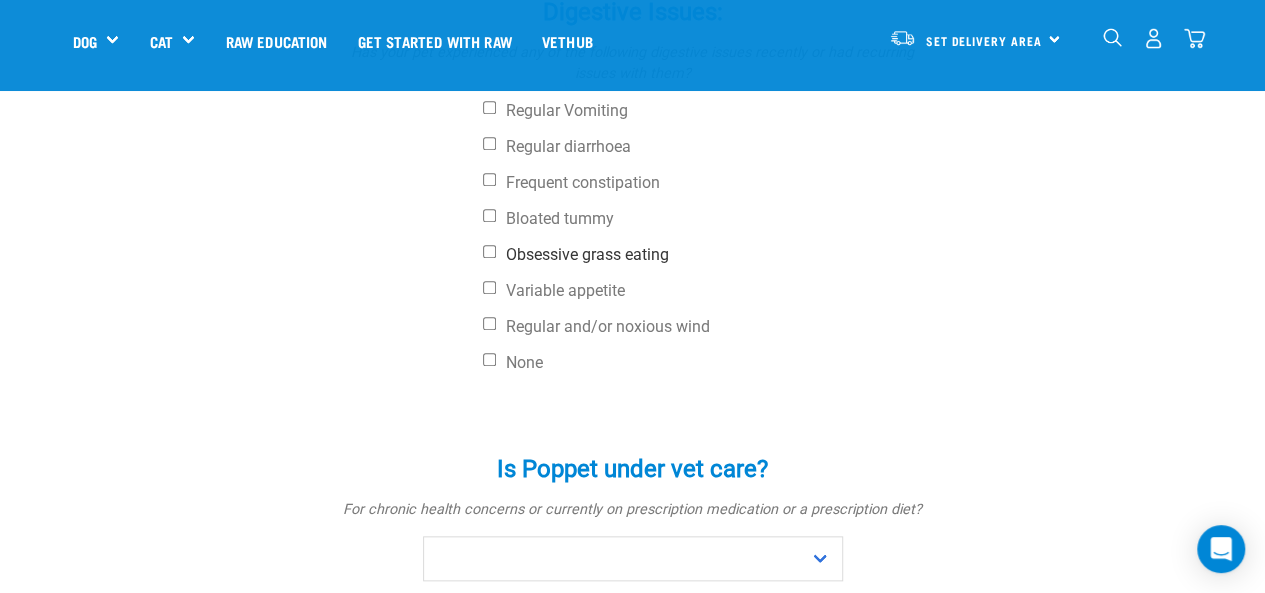 click on "Obsessive grass eating" at bounding box center (708, 255) 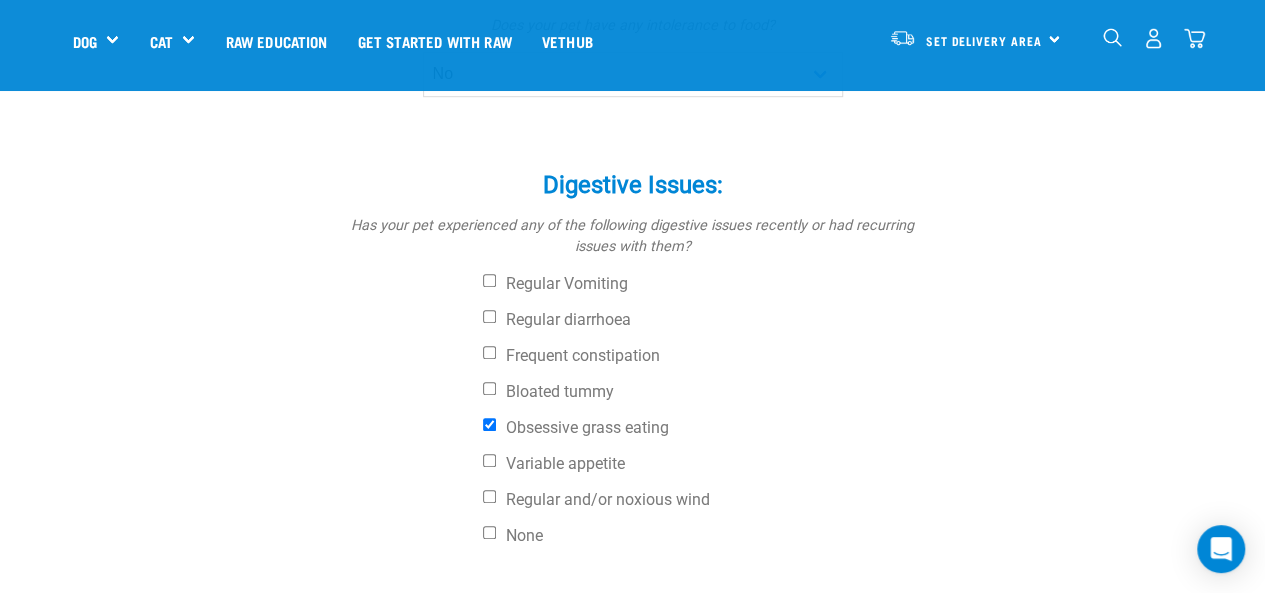 scroll, scrollTop: 639, scrollLeft: 0, axis: vertical 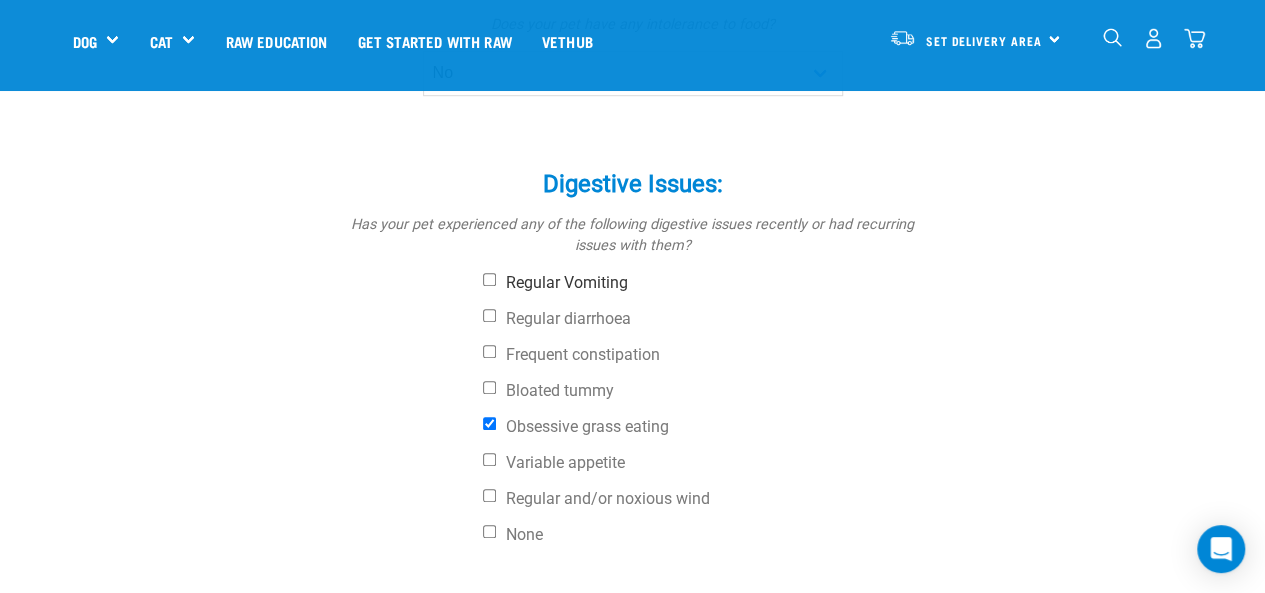 click on "Regular Vomiting" at bounding box center (708, 283) 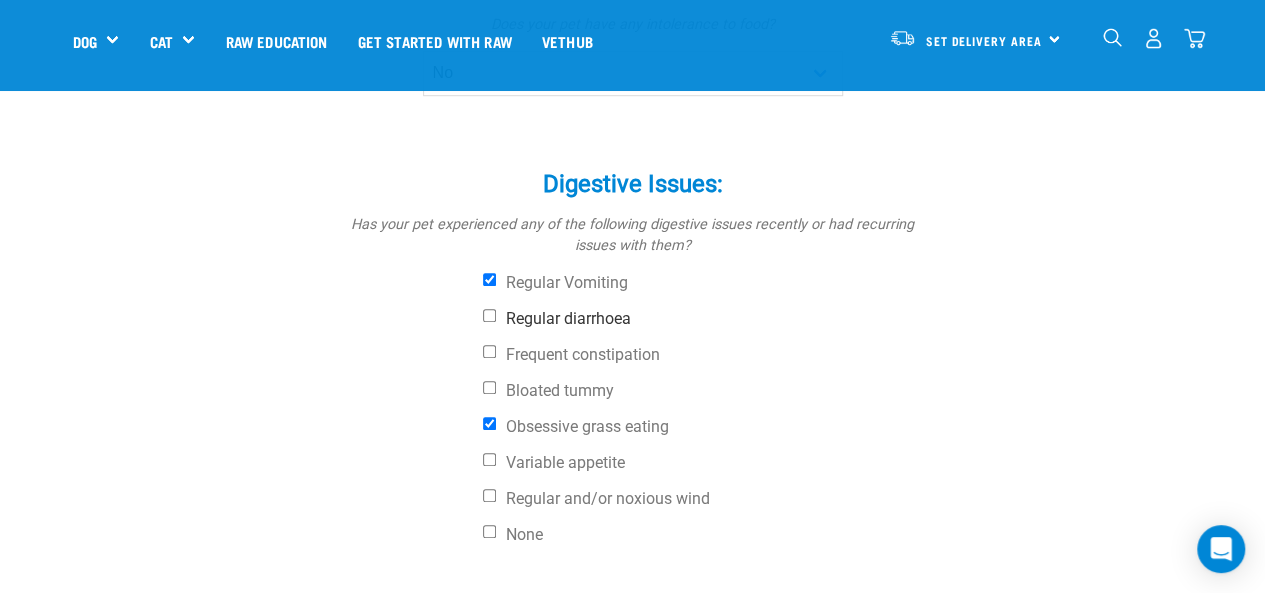click on "Regular diarrhoea" at bounding box center [708, 319] 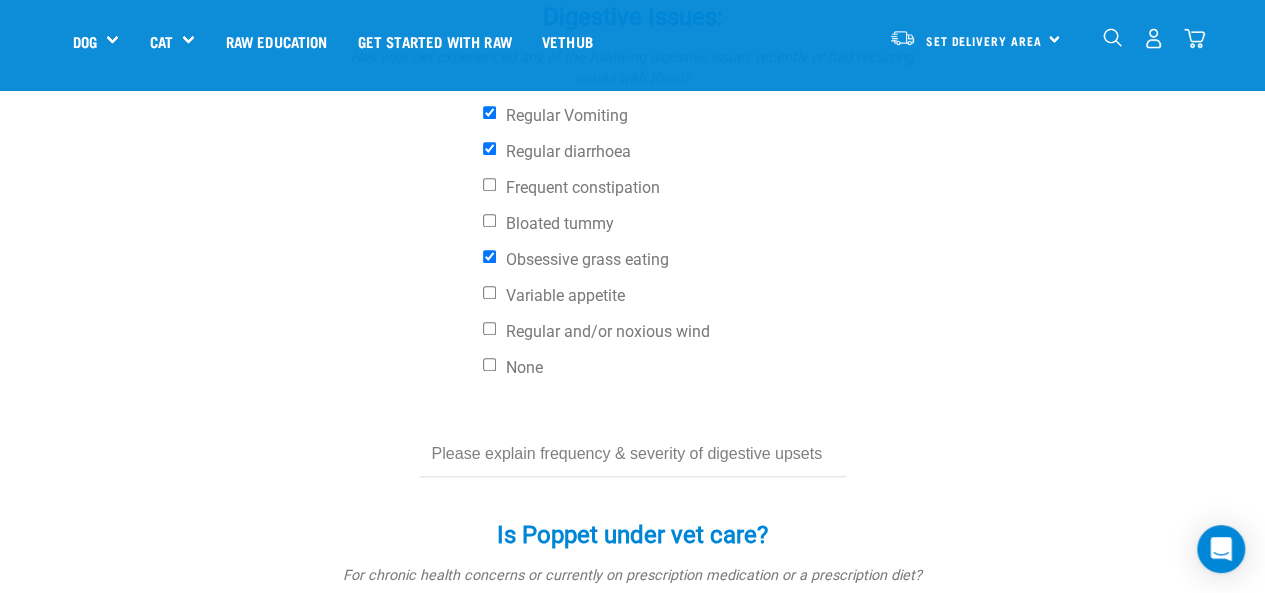 scroll, scrollTop: 821, scrollLeft: 0, axis: vertical 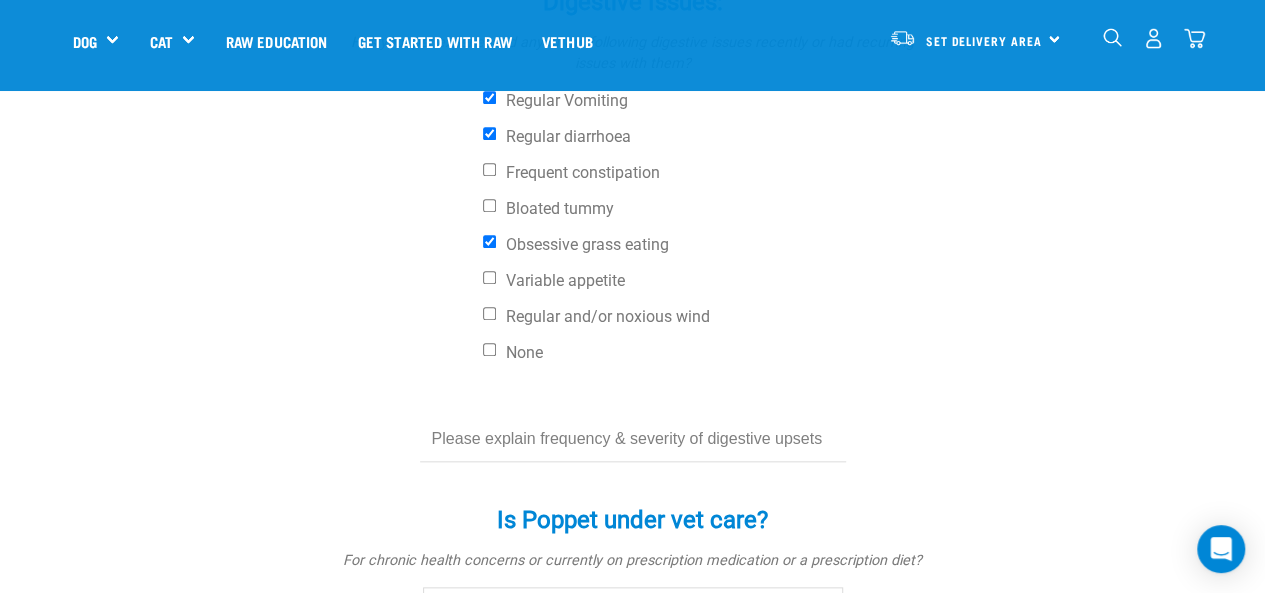 click at bounding box center [633, 439] 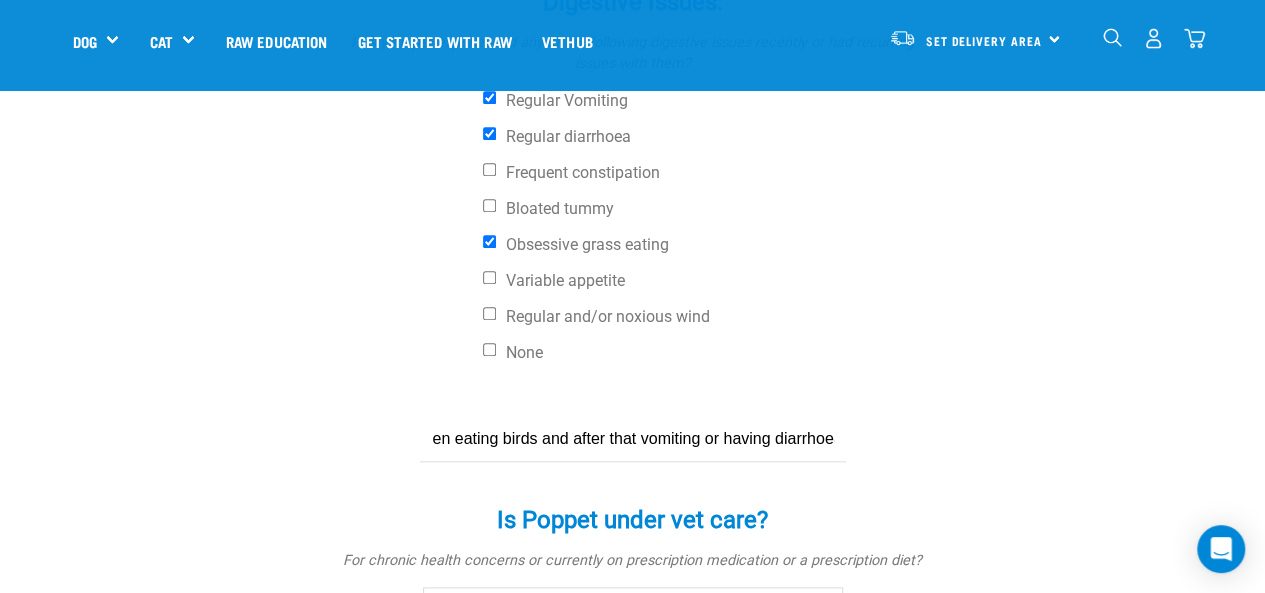 scroll, scrollTop: 0, scrollLeft: 88, axis: horizontal 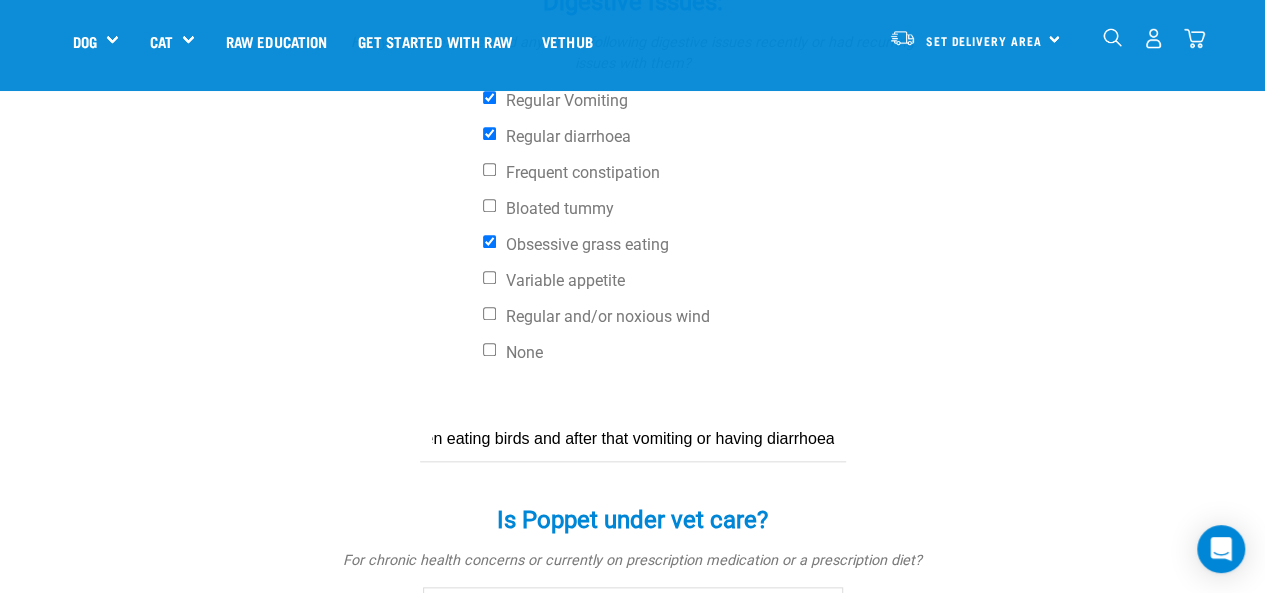 type on "She has been eating birds and after that vomiting or having diarrhoea" 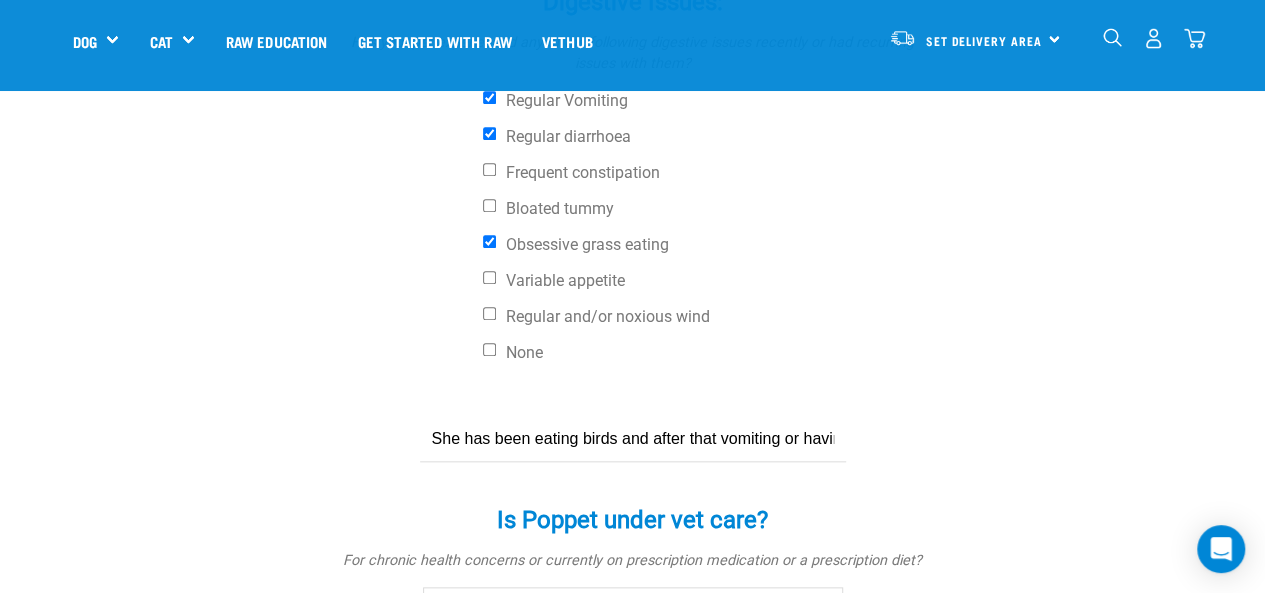 click on "She has been eating birds and after that vomiting or having diarrhoea" at bounding box center (633, 439) 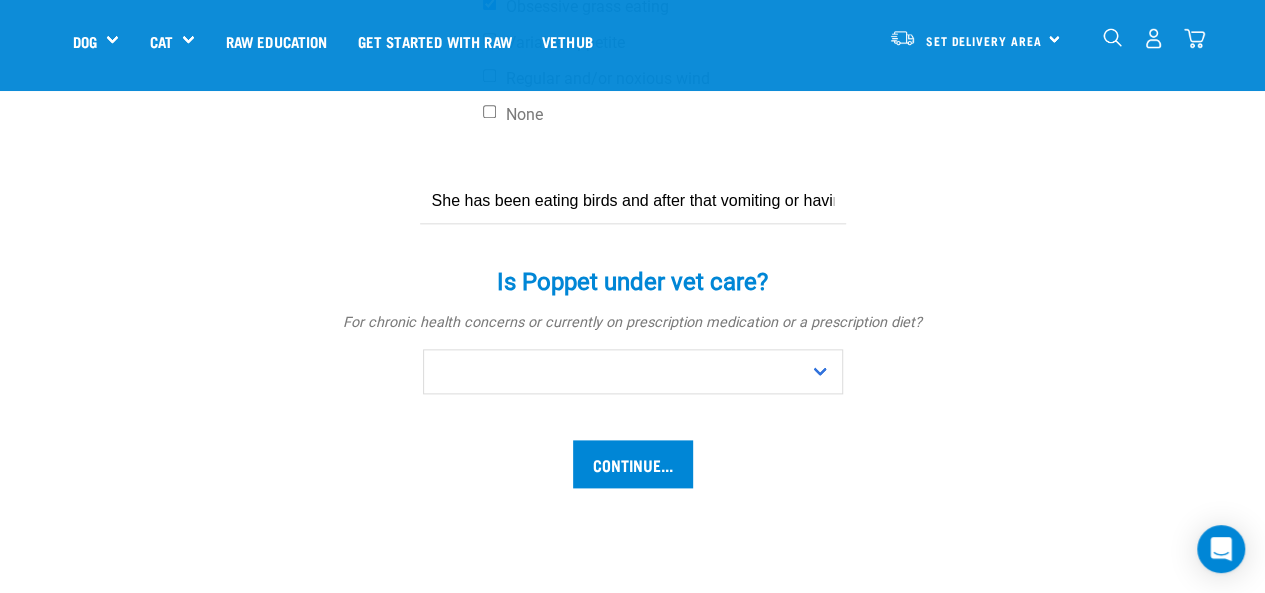 scroll, scrollTop: 1061, scrollLeft: 0, axis: vertical 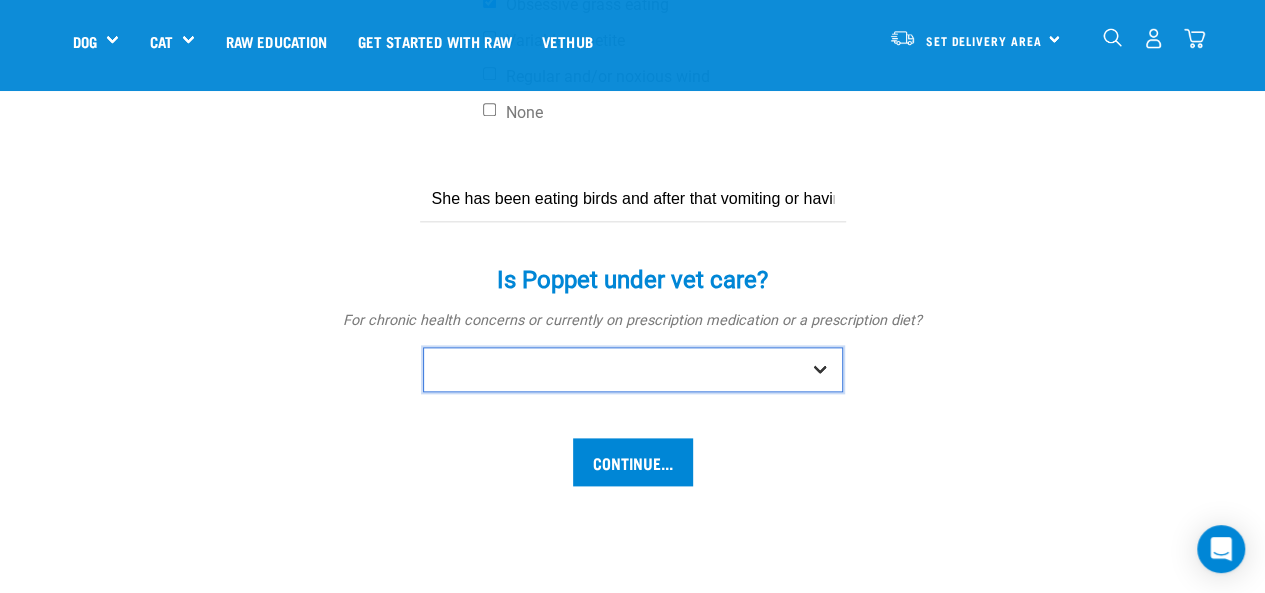 click on "No
Yes" at bounding box center [633, 369] 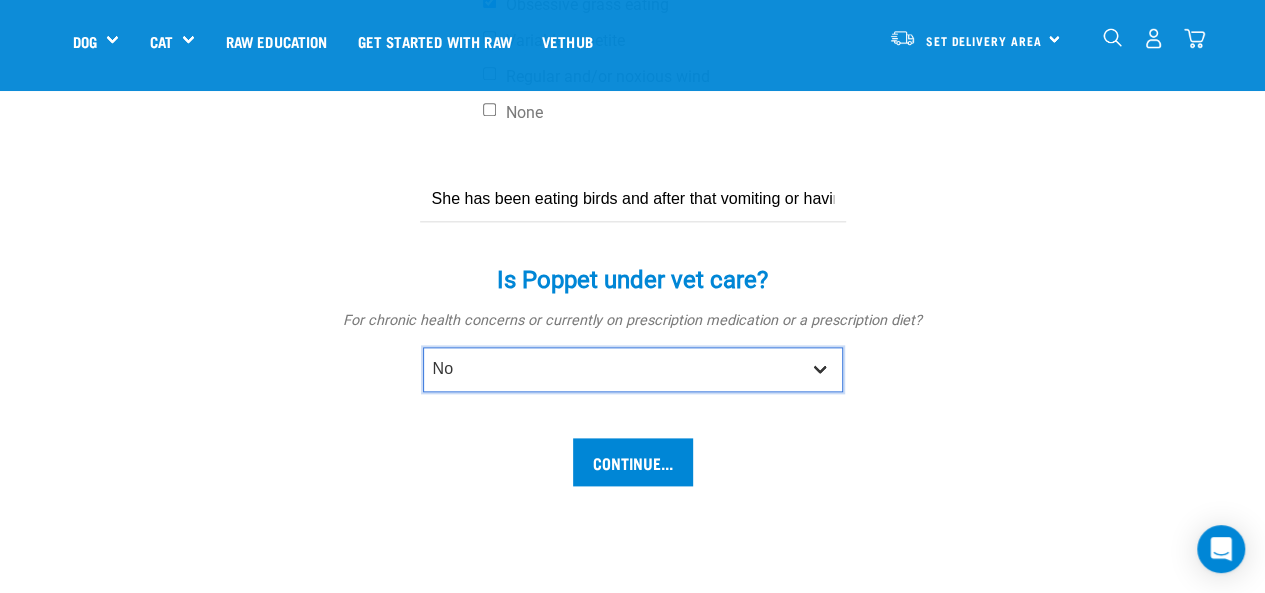 click on "No
Yes" at bounding box center [633, 369] 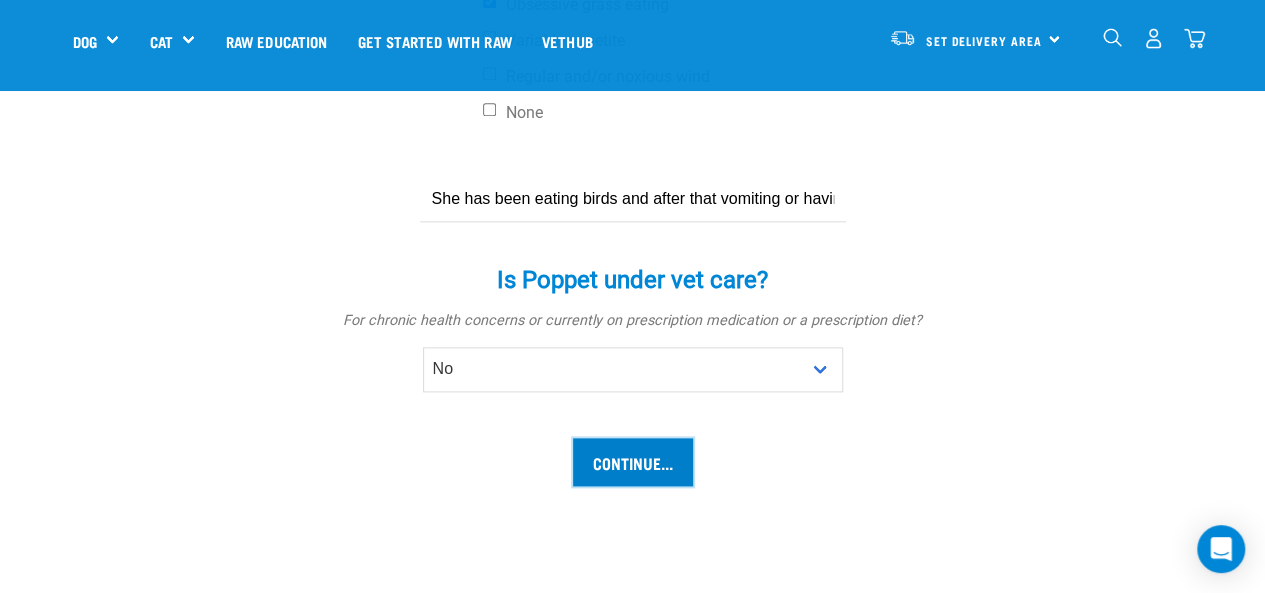 click on "Continue..." at bounding box center [633, 462] 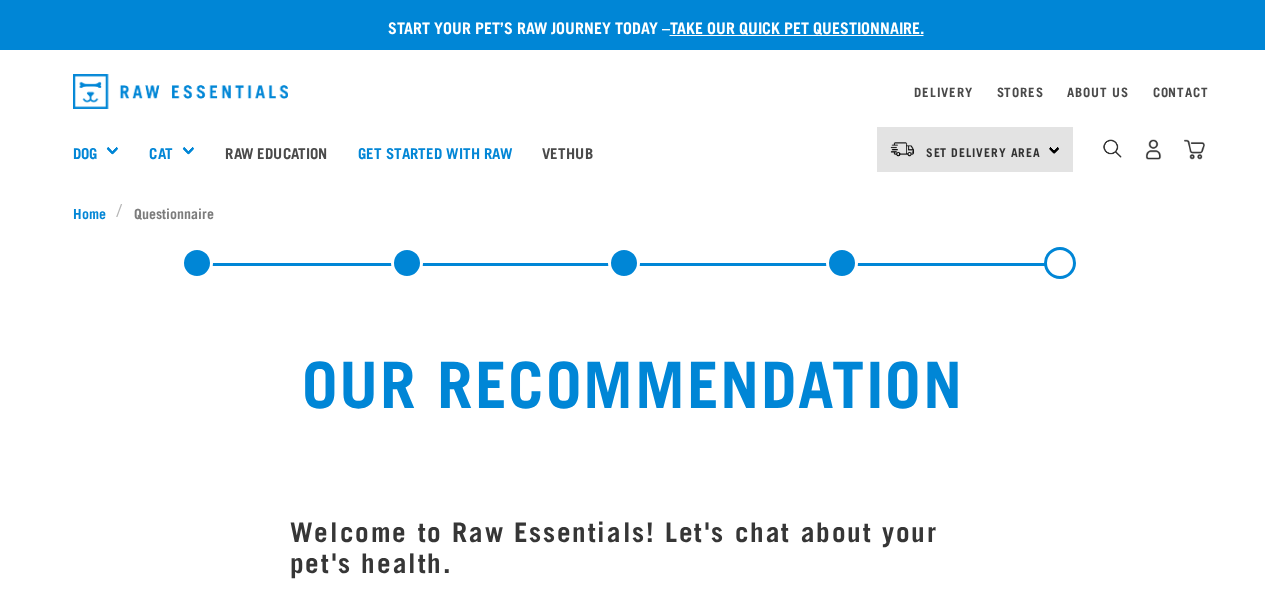 scroll, scrollTop: 0, scrollLeft: 0, axis: both 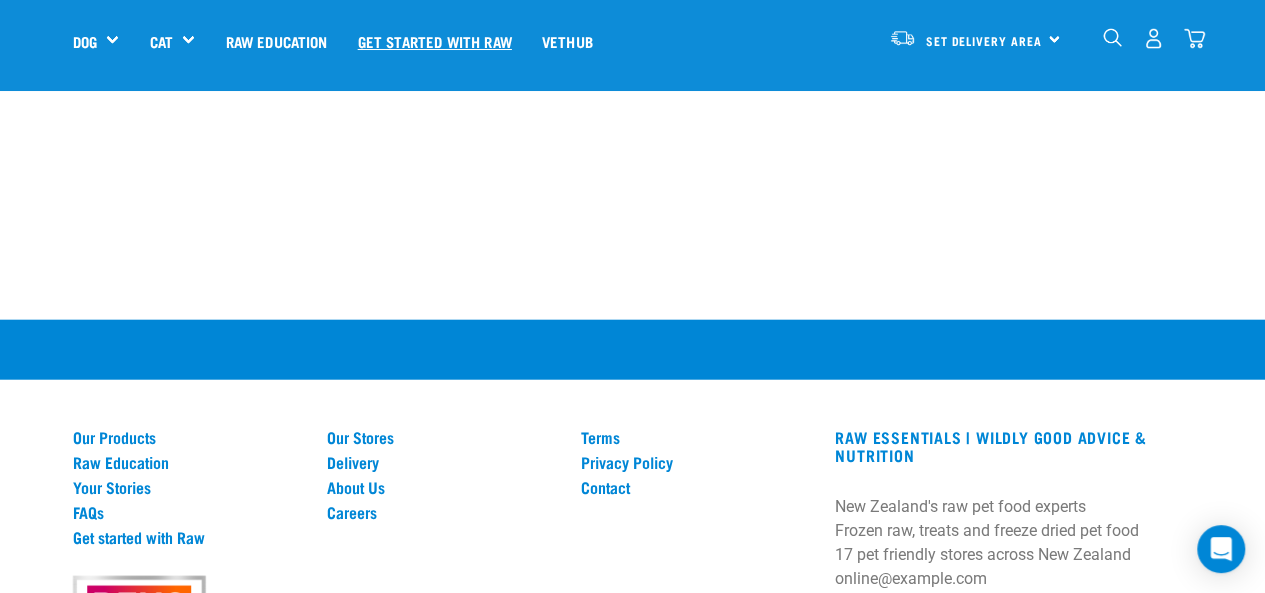 click on "Get started with Raw" at bounding box center (435, 41) 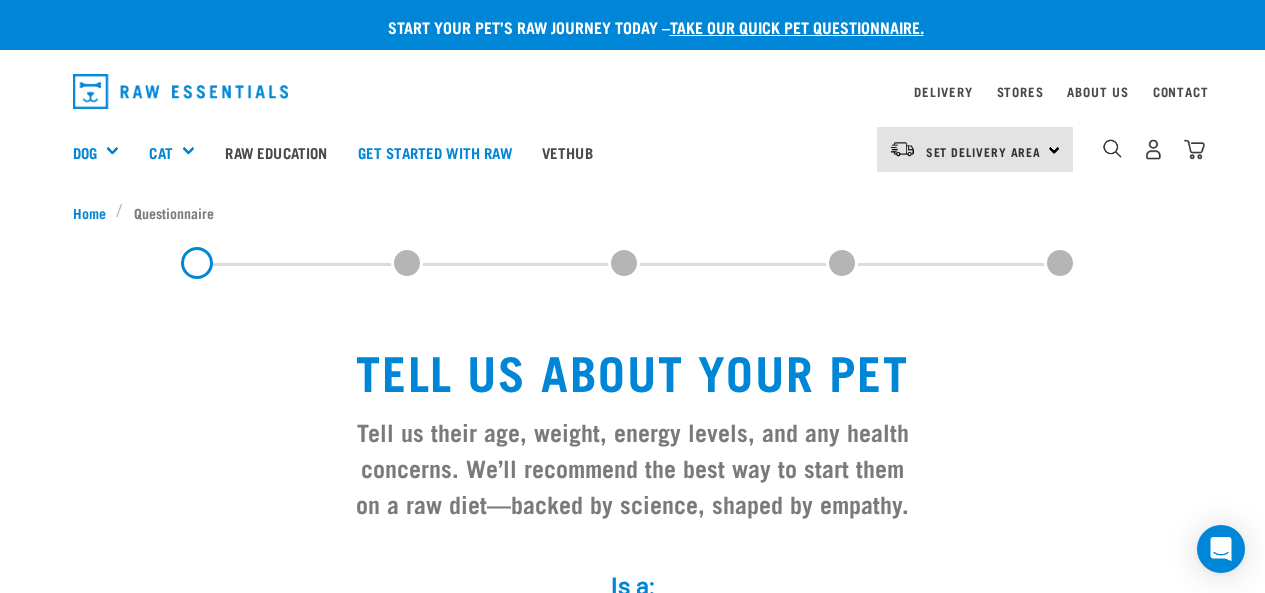 scroll, scrollTop: 0, scrollLeft: 0, axis: both 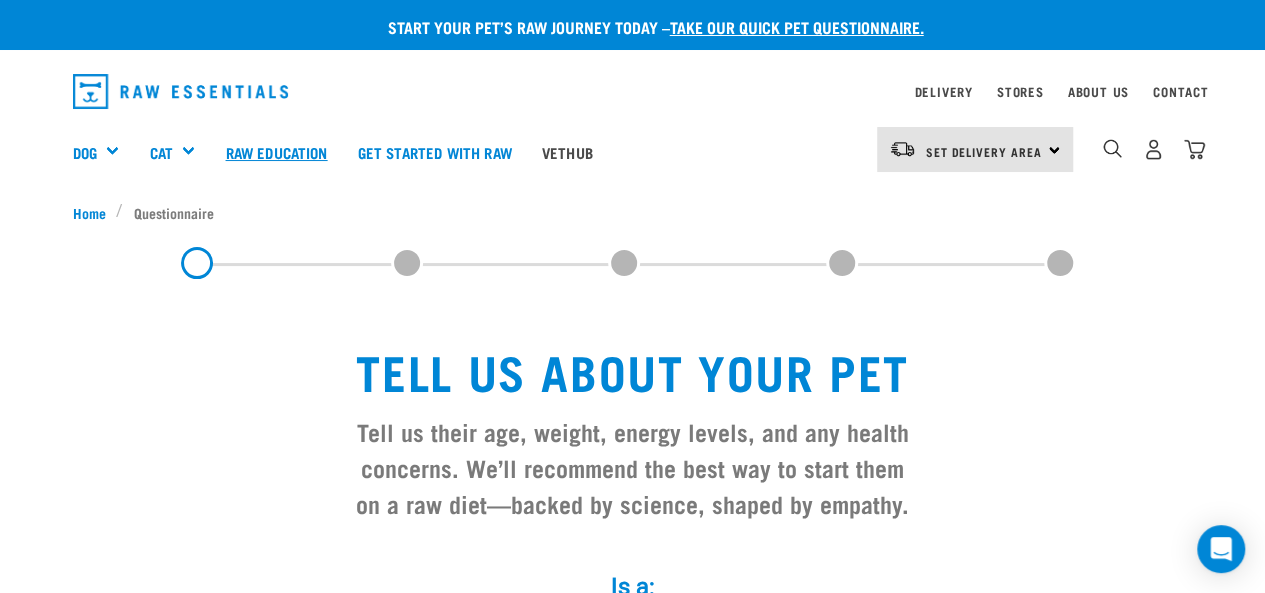 click on "Raw Education" at bounding box center (276, 152) 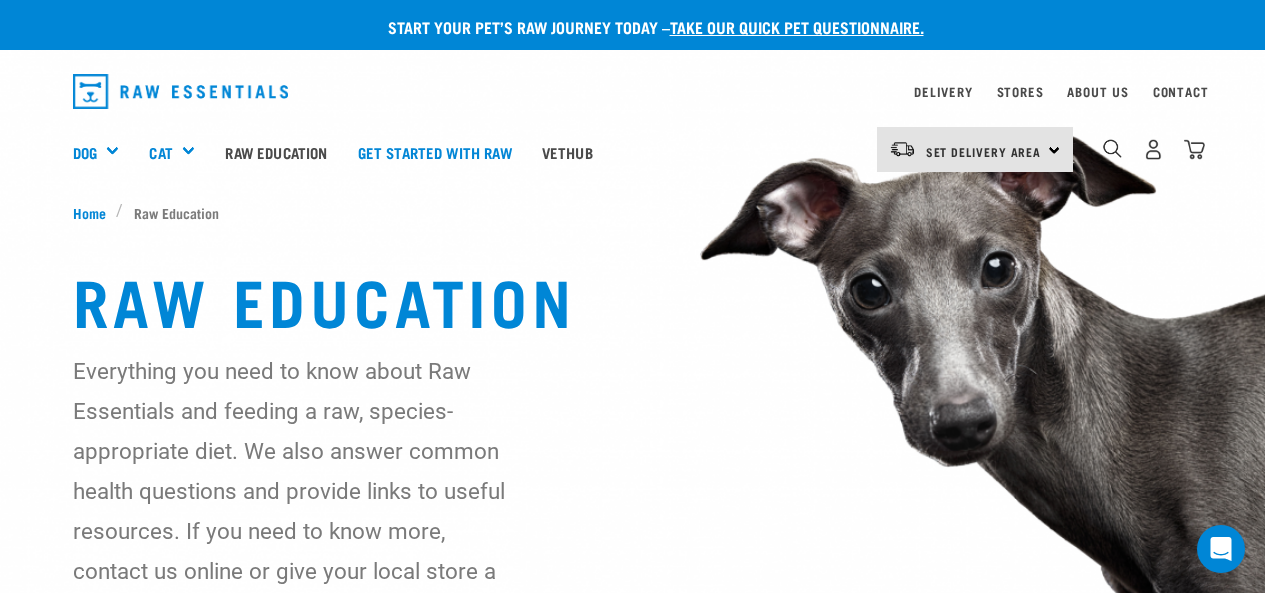 scroll, scrollTop: 0, scrollLeft: 0, axis: both 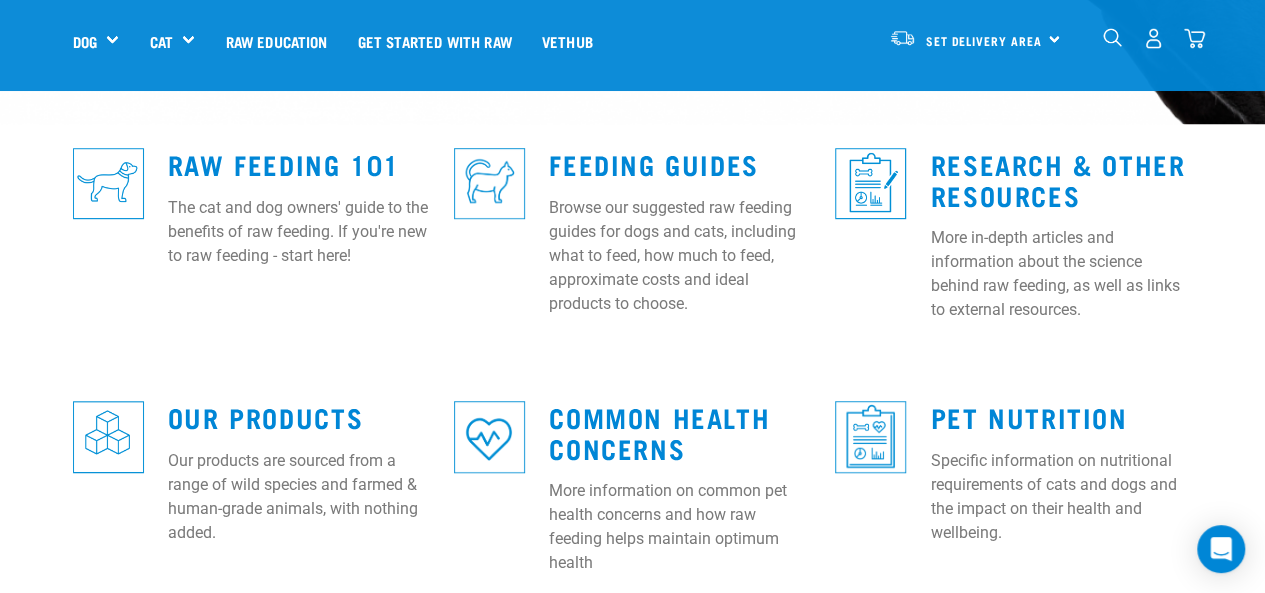 click at bounding box center [489, 183] 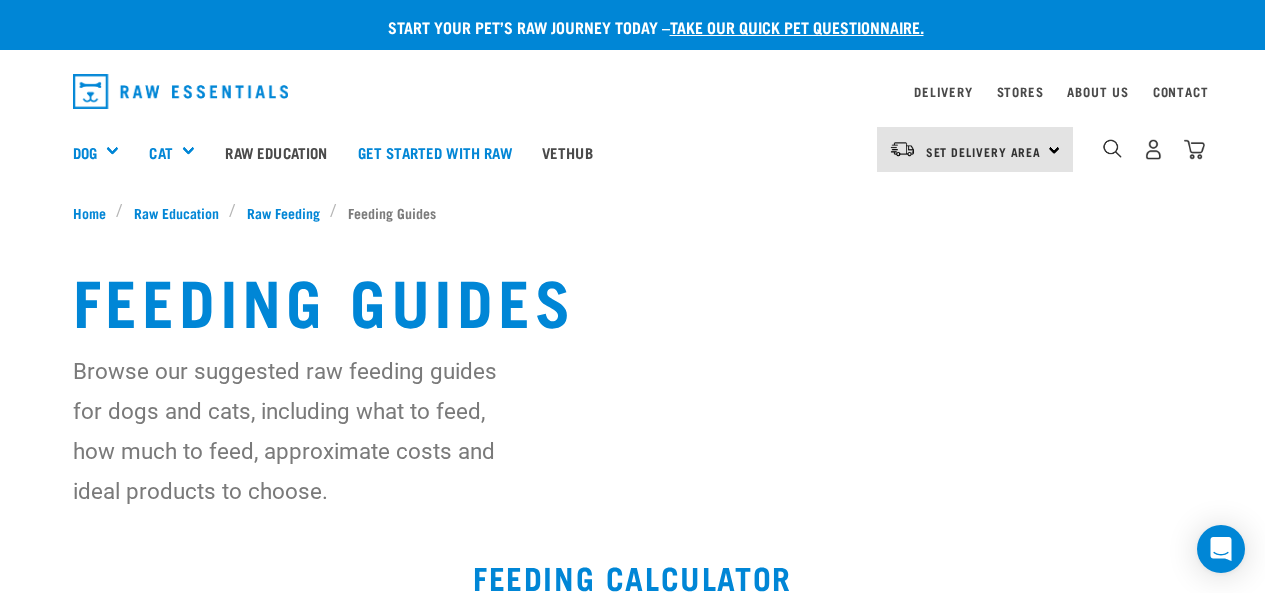 click on "Vethub" at bounding box center (567, 152) 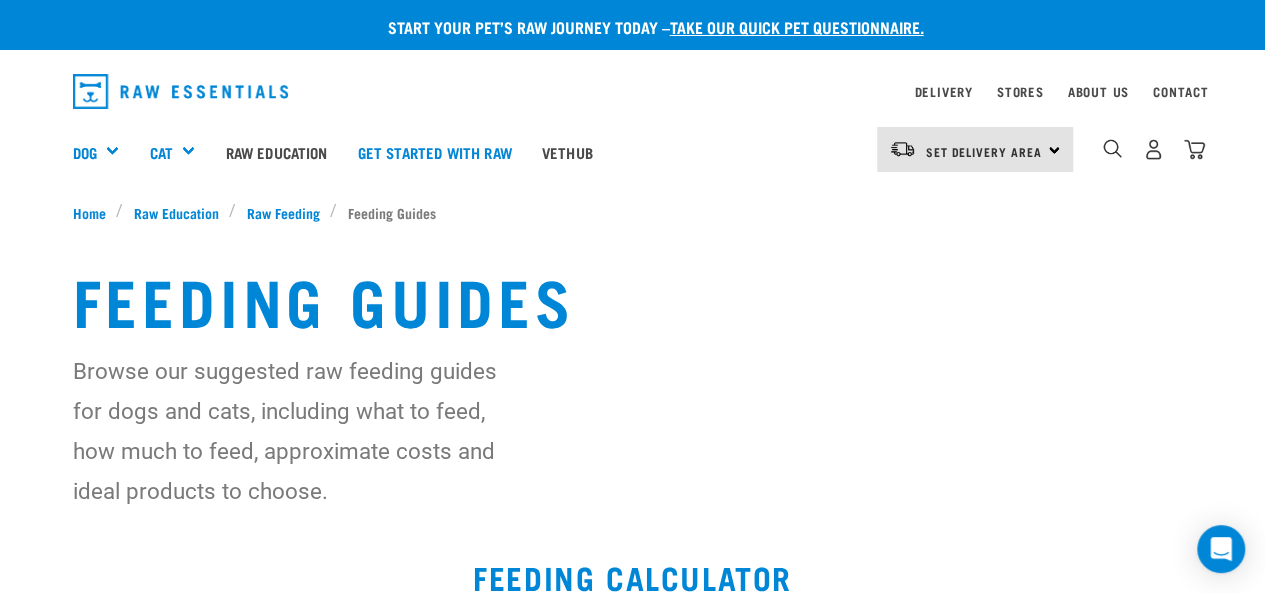 scroll, scrollTop: 0, scrollLeft: 0, axis: both 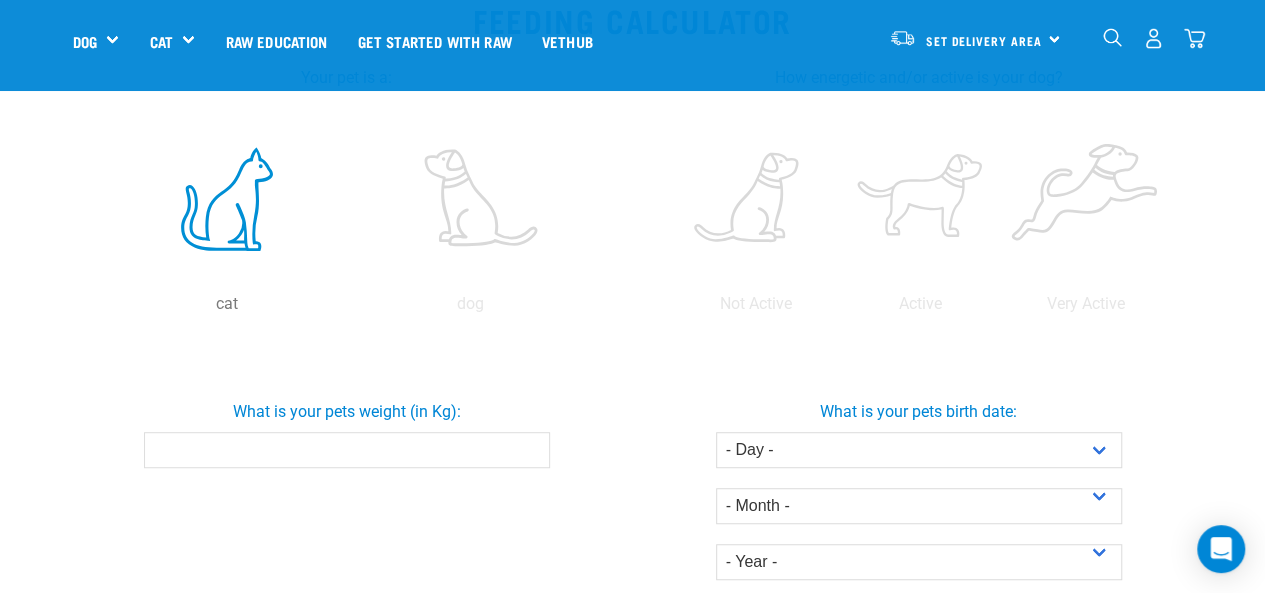 click on "What is your pets weight (in Kg):" at bounding box center (347, 450) 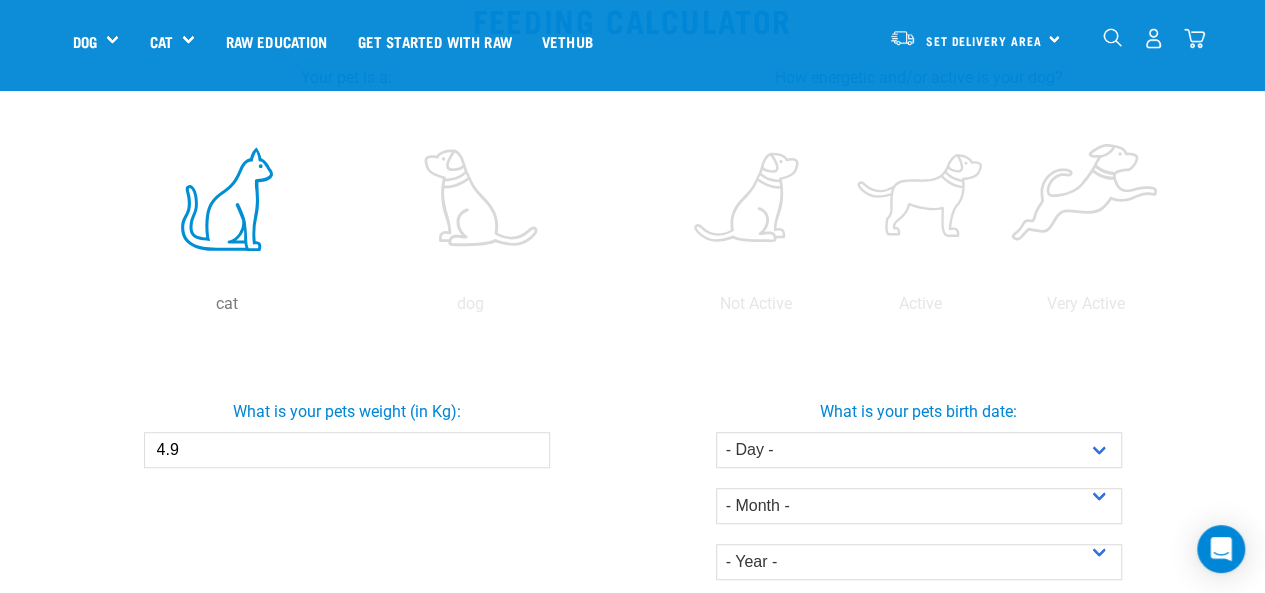 click on "What is your pets birth date:
- Day -
1
2
3
4
5
6
7
8
9
10
11 12 13 14 15 16 17 18 19 20 21 22 23 24 25 26 27 28" at bounding box center [919, 482] 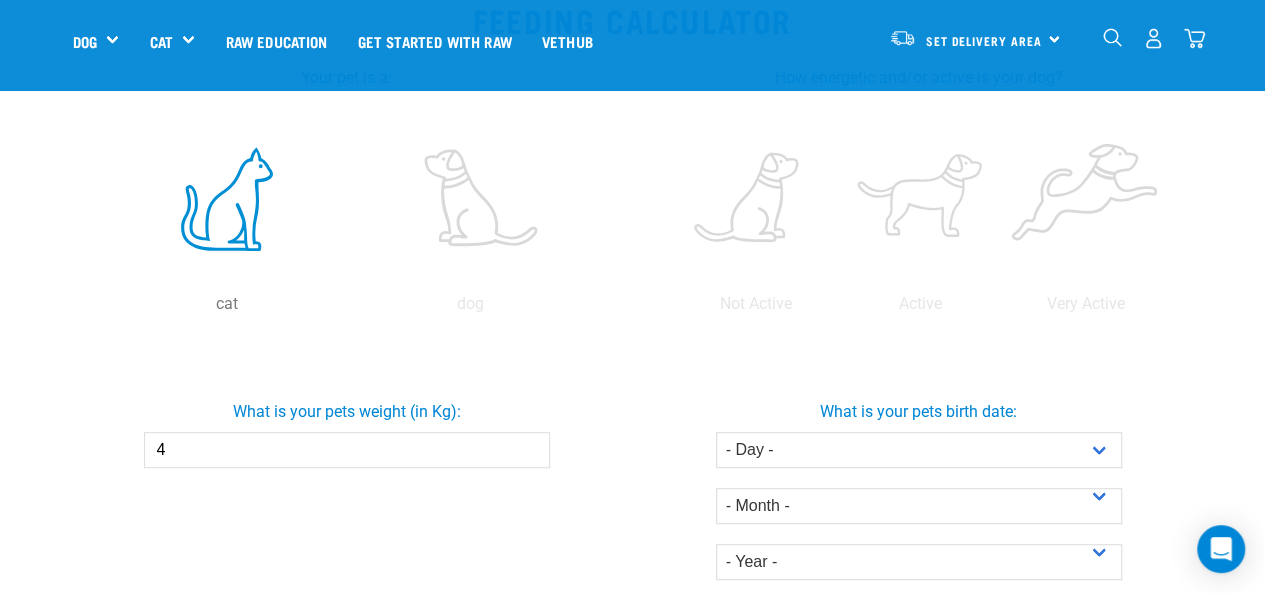 type on "4" 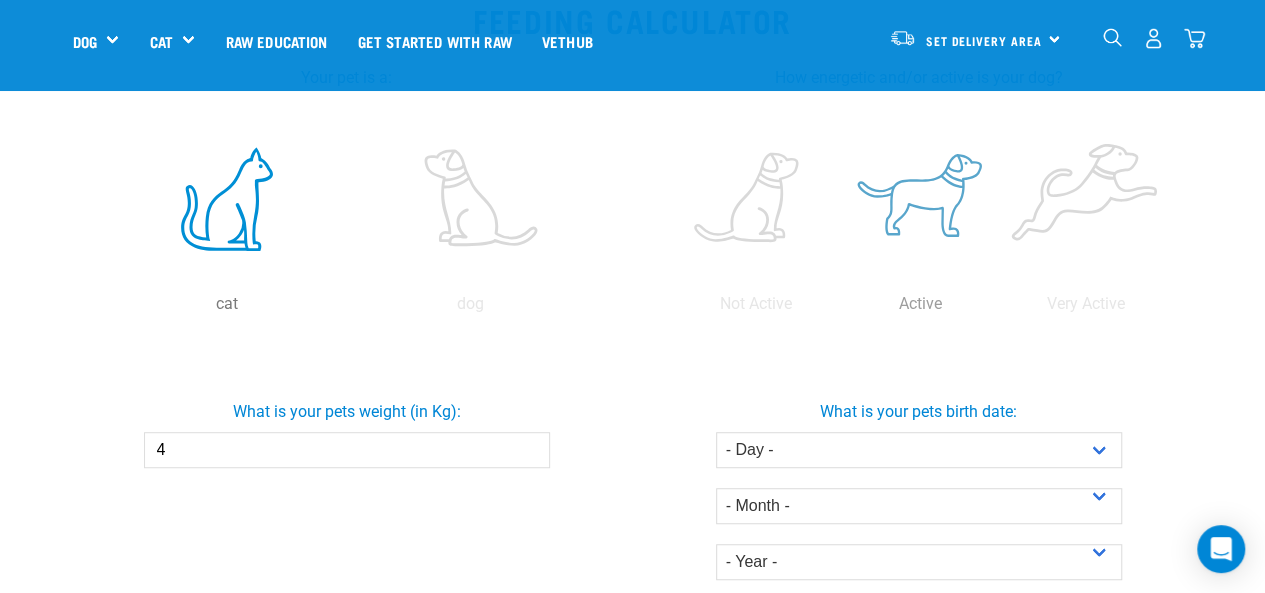 click at bounding box center [920, 199] 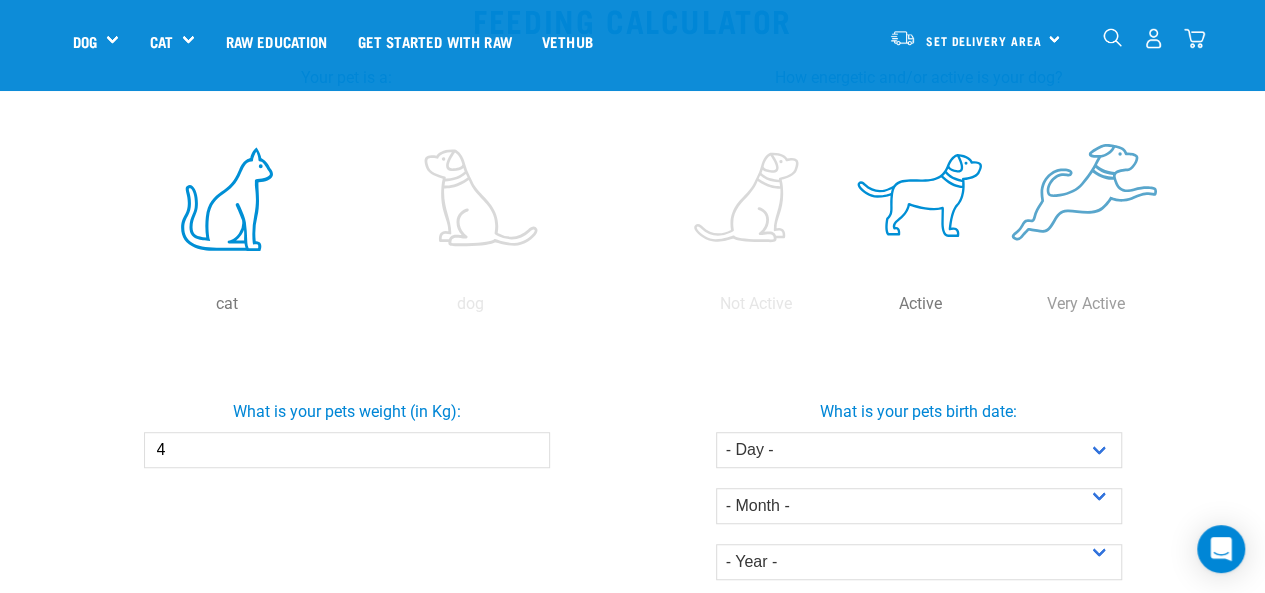click at bounding box center (1085, 199) 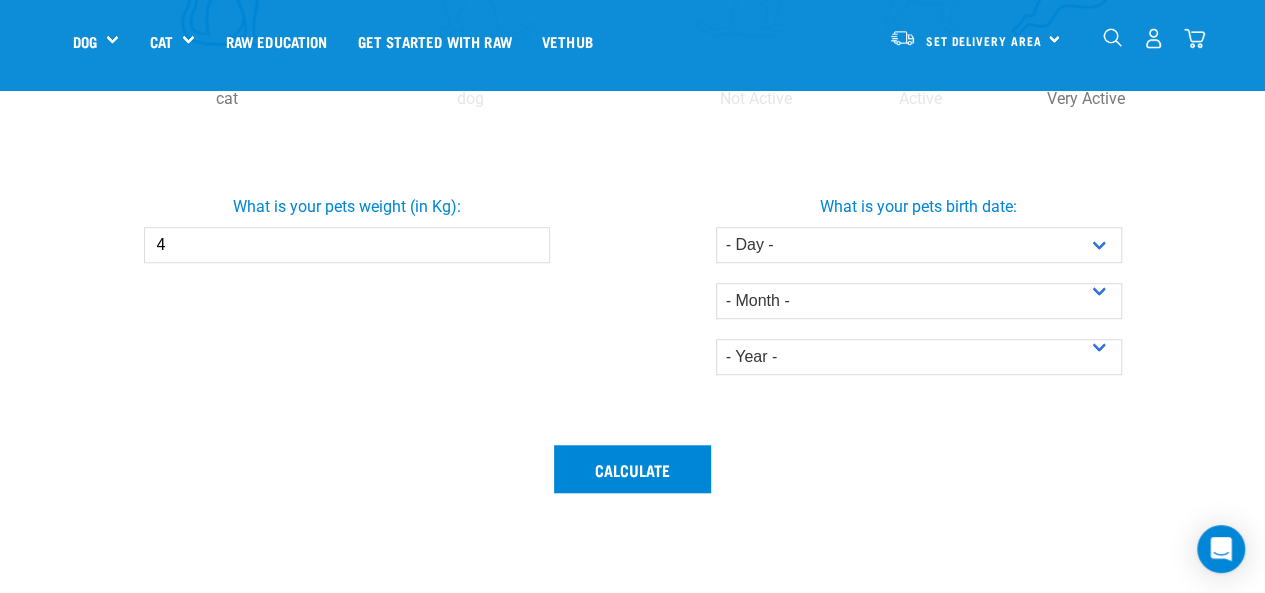 scroll, scrollTop: 615, scrollLeft: 0, axis: vertical 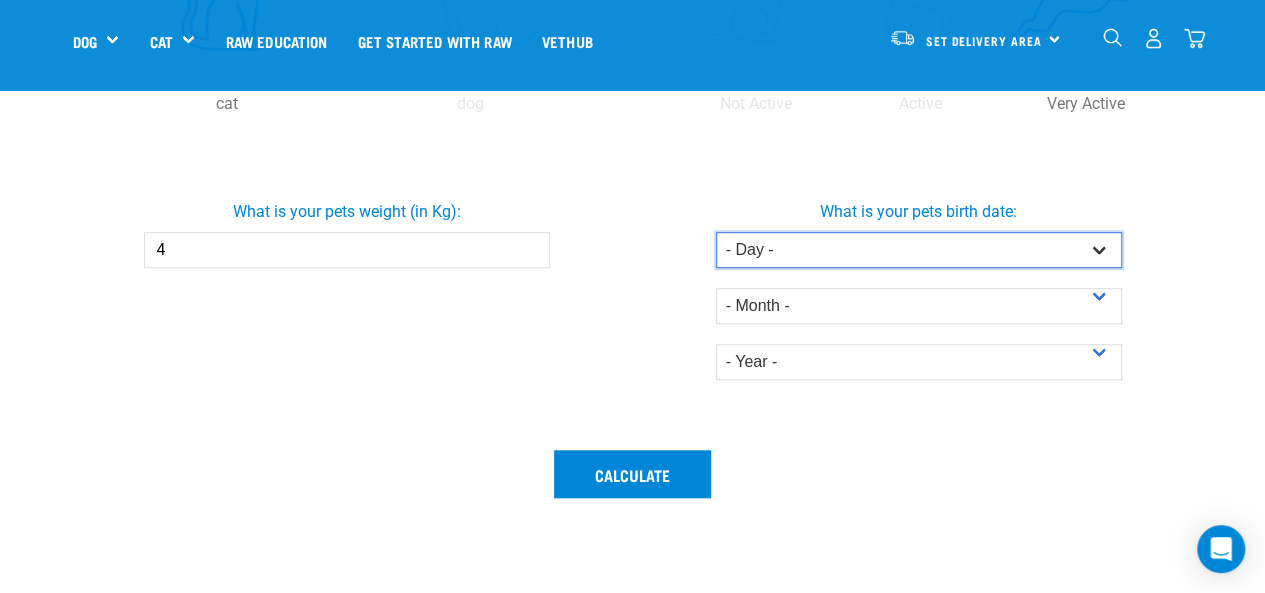 click on "- Day -
1
2
3
4
5
6
7
8
9
10
11
12
13 14 15 16 17 18 19 20 21 22 23 24 25 26 27" at bounding box center (919, 250) 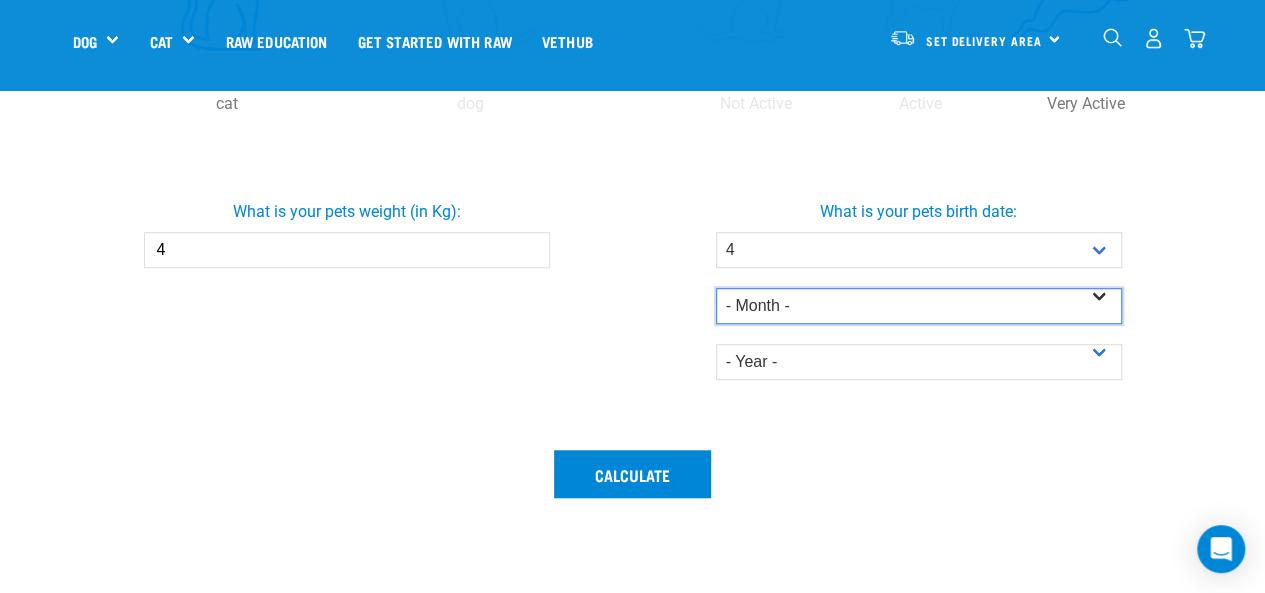 click on "- Month -
January
February
March
April
May
June
July
August September October November December" at bounding box center (919, 306) 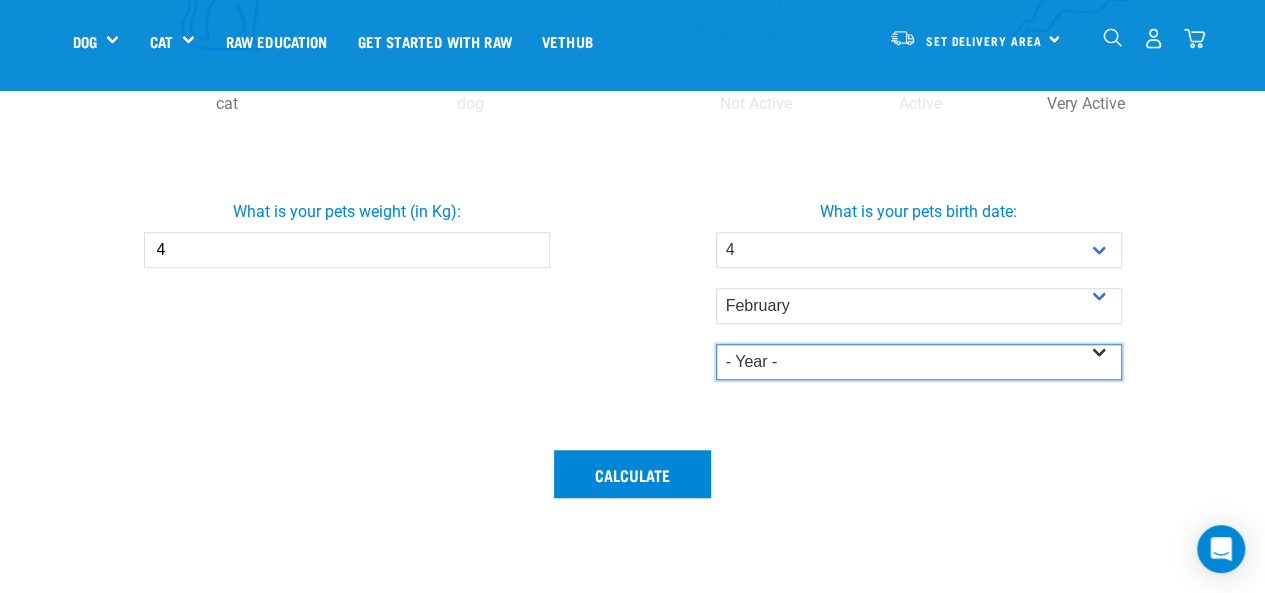 click on "- Year -
2025
2024
2023
2022
2021
2020
2019
2018
2017 2016 2015 2014" at bounding box center (919, 362) 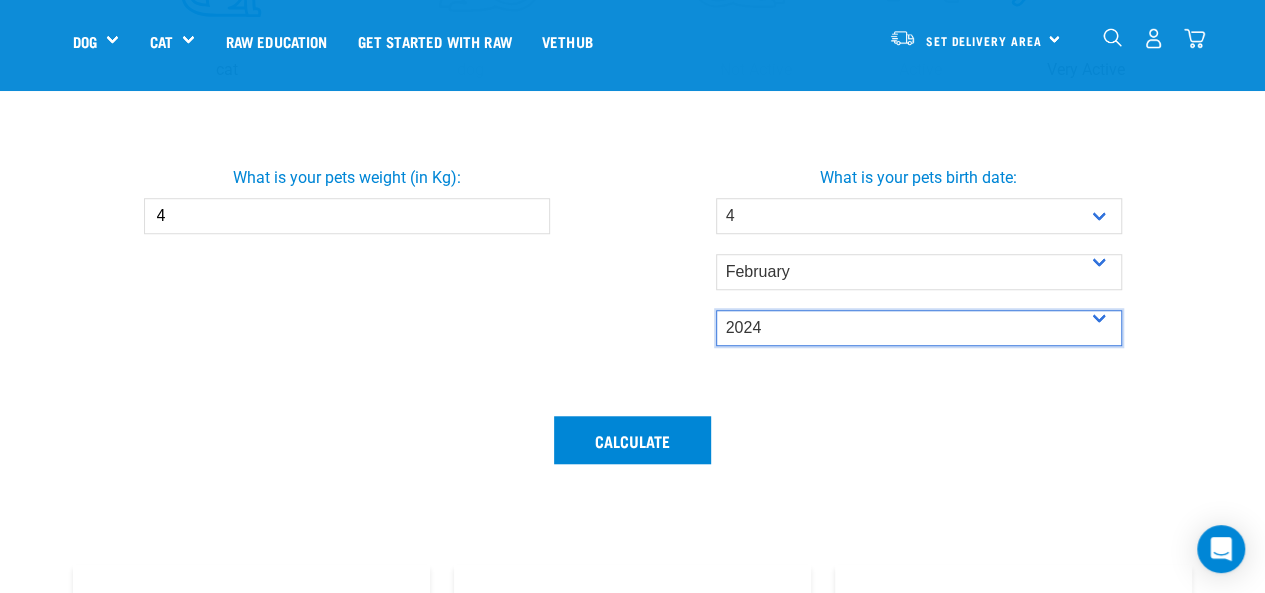 scroll, scrollTop: 650, scrollLeft: 0, axis: vertical 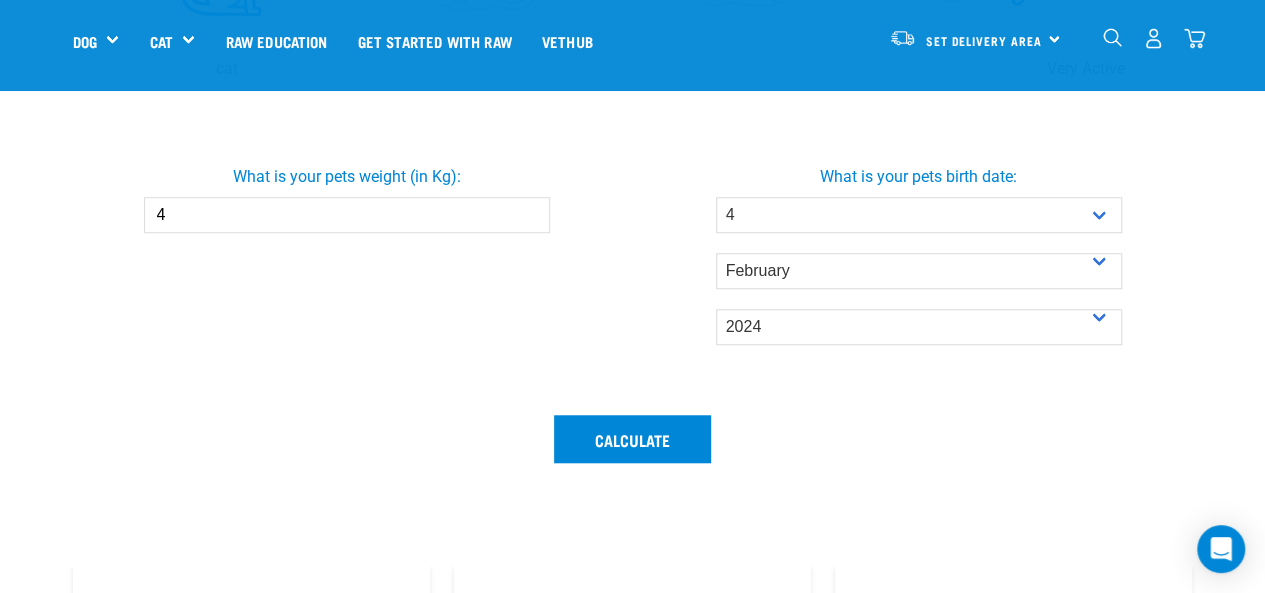 click on "4" at bounding box center [347, 215] 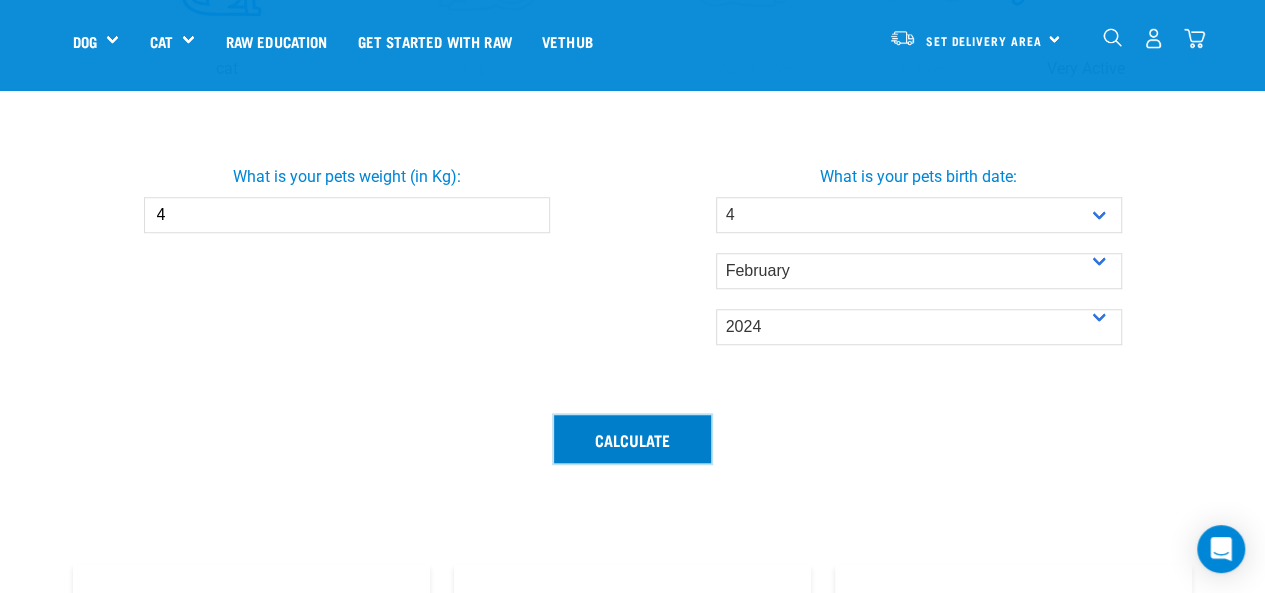 click on "Calculate" at bounding box center (632, 439) 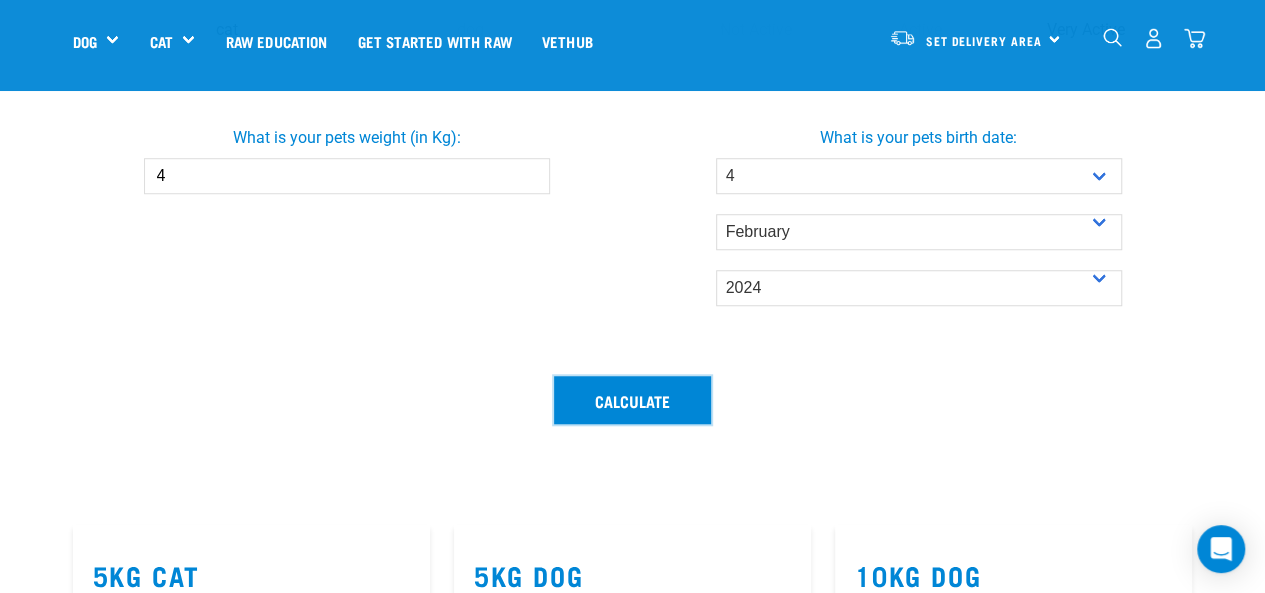 scroll, scrollTop: 655, scrollLeft: 0, axis: vertical 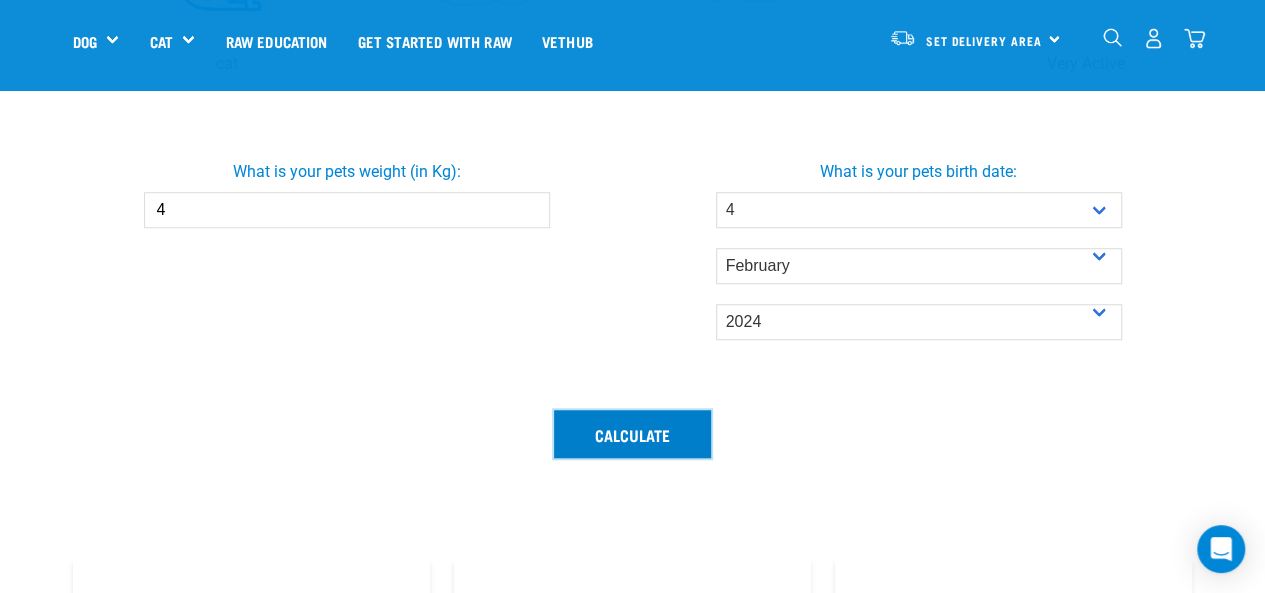 click on "Calculate" at bounding box center [632, 434] 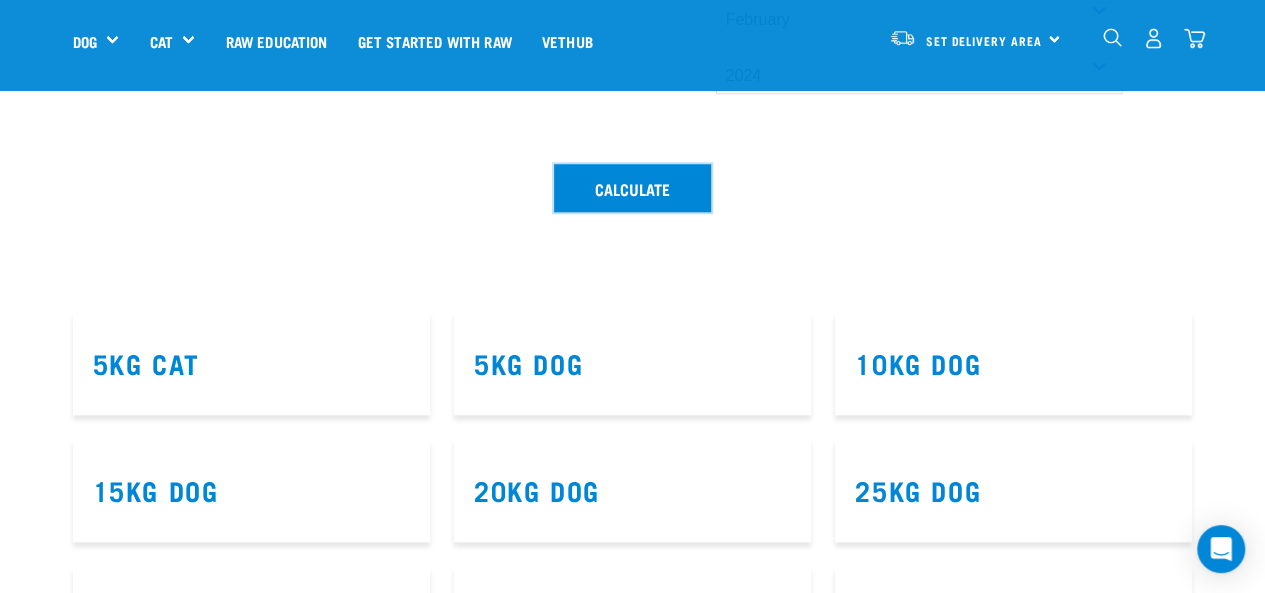 scroll, scrollTop: 875, scrollLeft: 0, axis: vertical 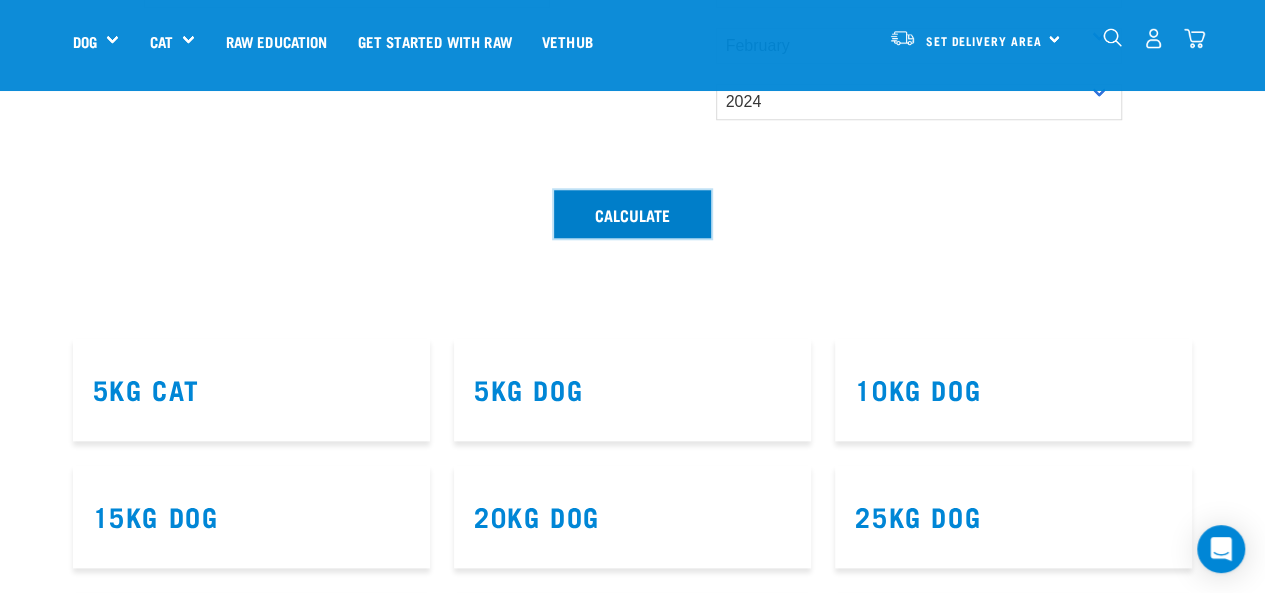 click on "Calculate" at bounding box center [632, 214] 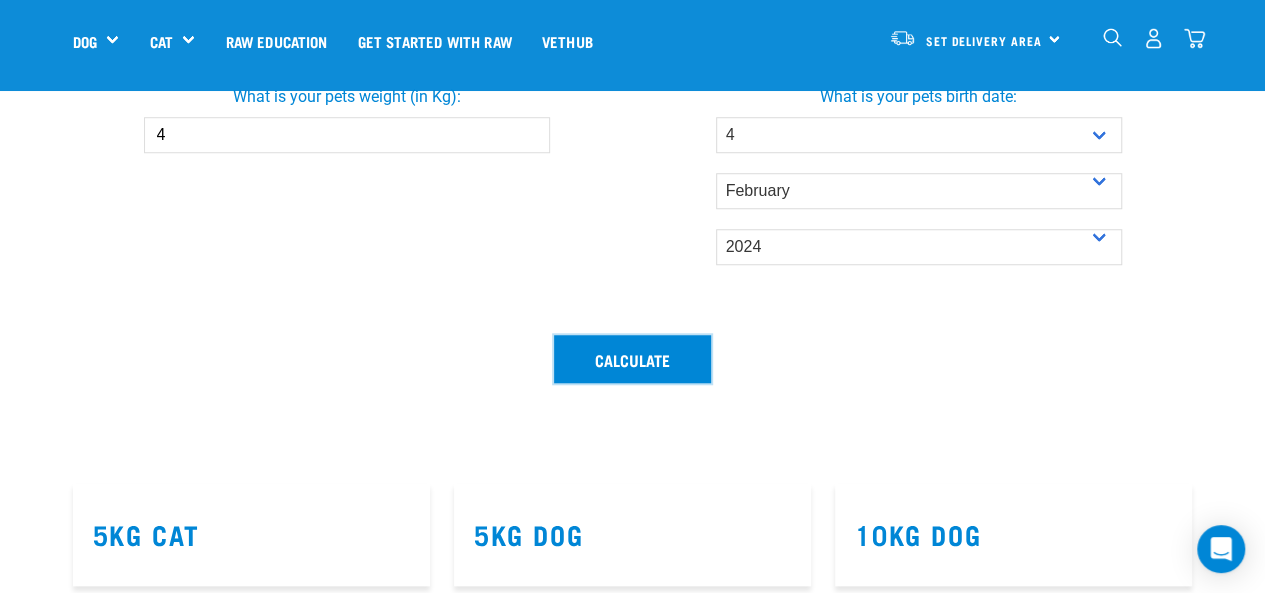 scroll, scrollTop: 733, scrollLeft: 0, axis: vertical 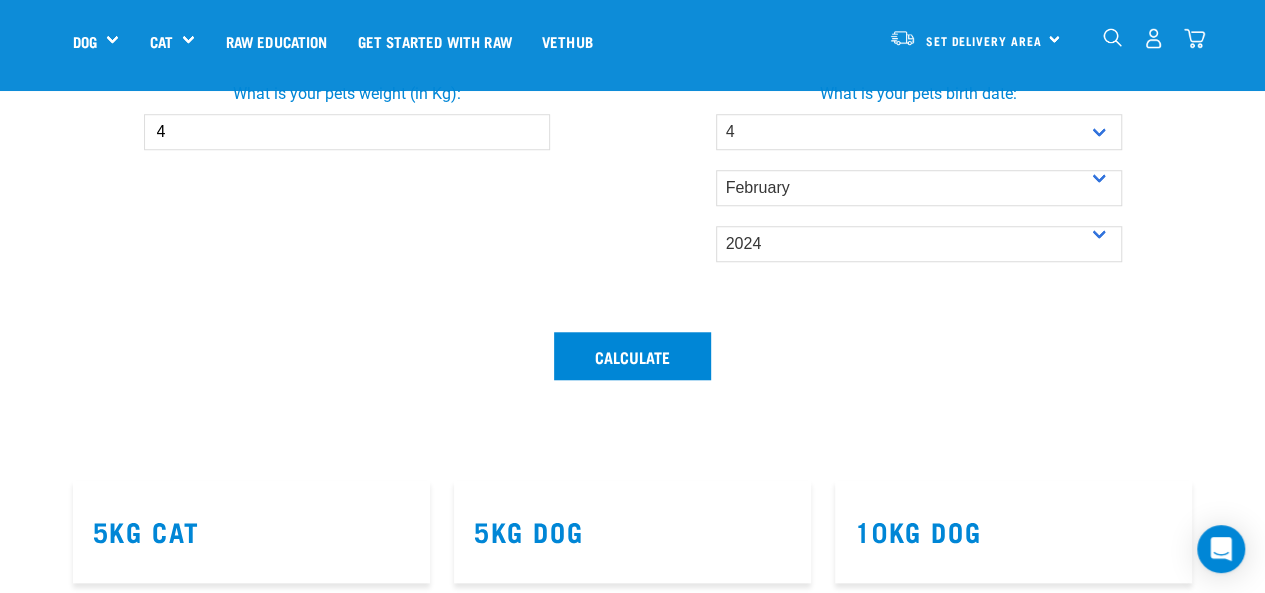 click on "5kg Cat" at bounding box center [251, 531] 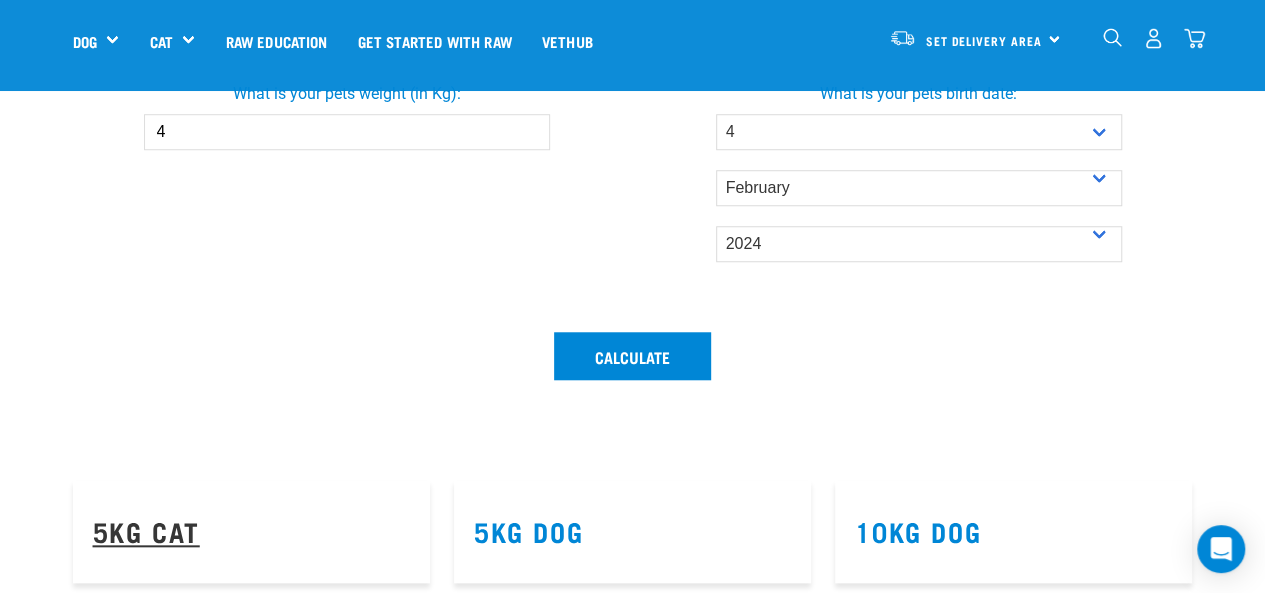click on "5kg Cat" at bounding box center (146, 530) 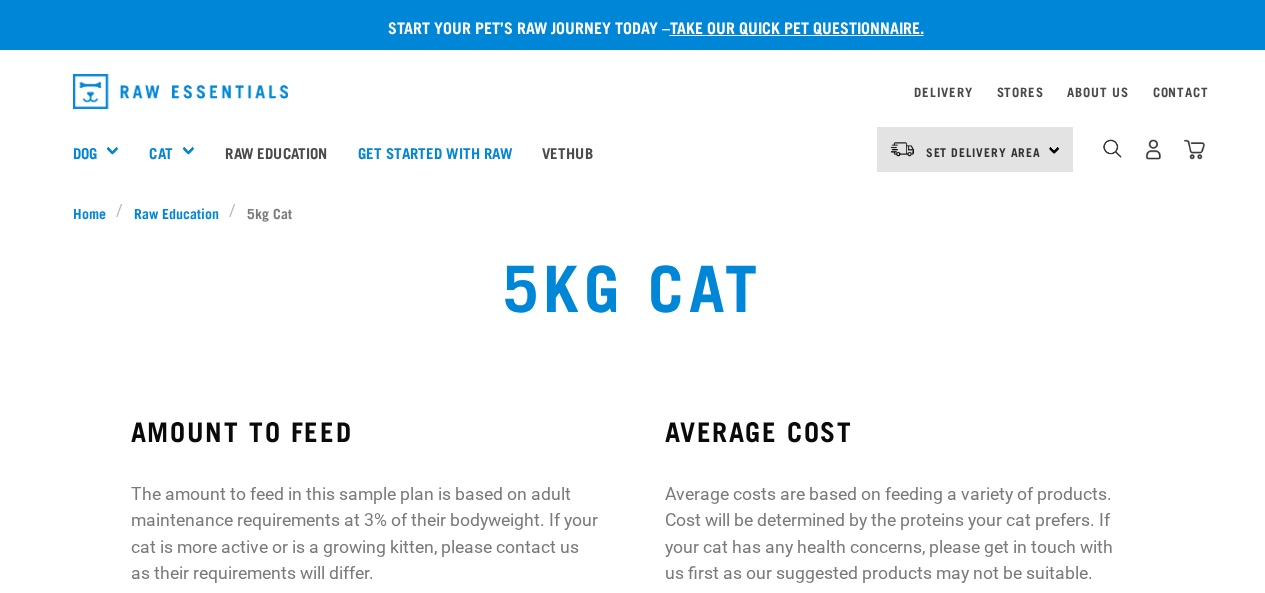 scroll, scrollTop: 0, scrollLeft: 0, axis: both 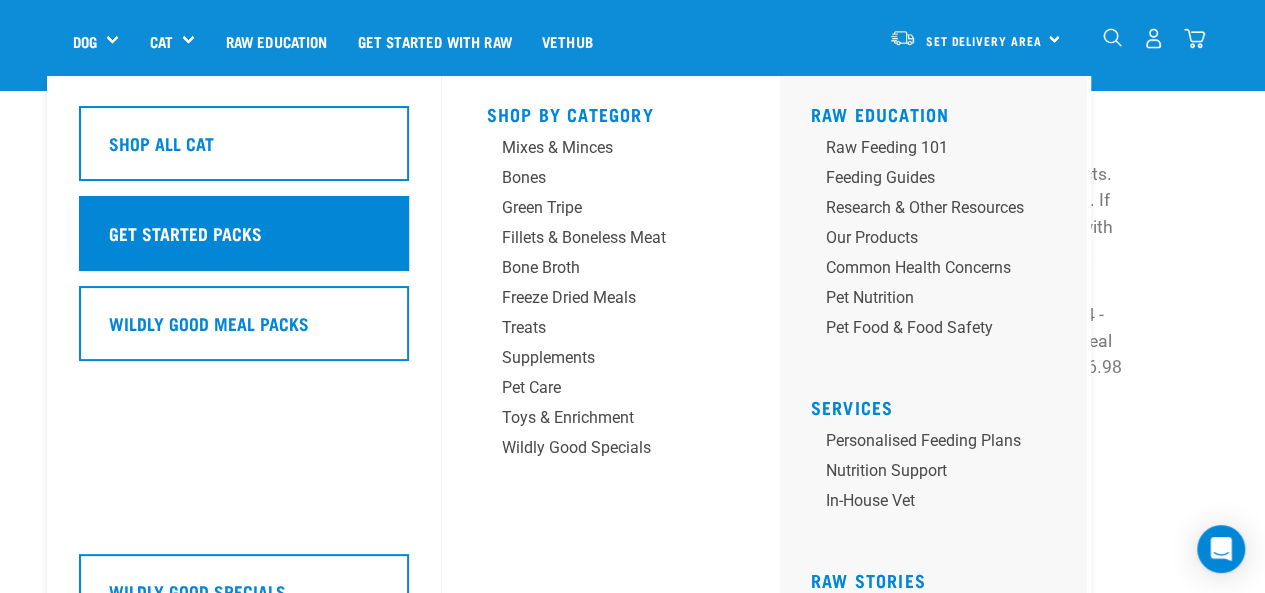 click on "Get Started Packs" at bounding box center [184, 233] 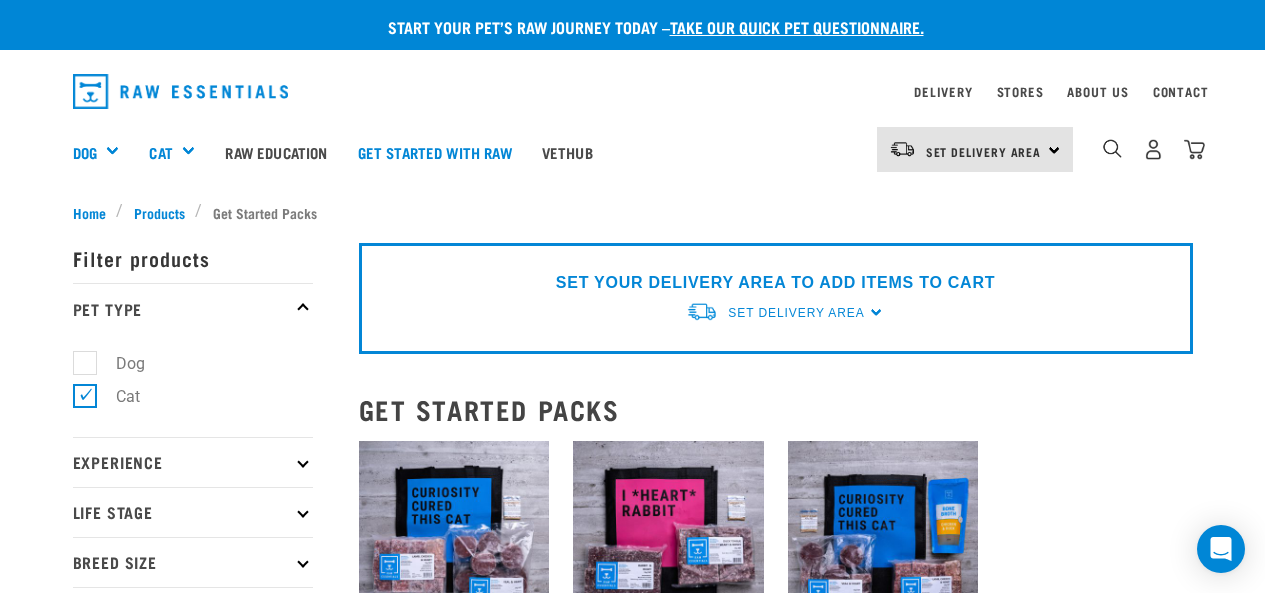scroll, scrollTop: 0, scrollLeft: 0, axis: both 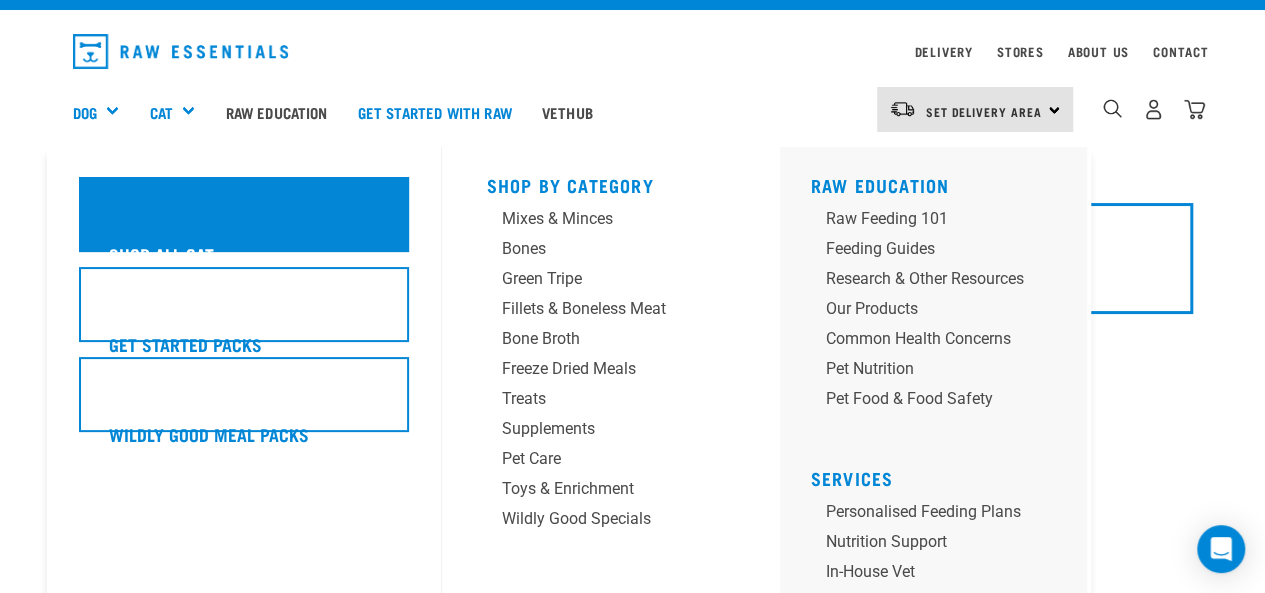 click on "Shop All Cat" at bounding box center [244, 214] 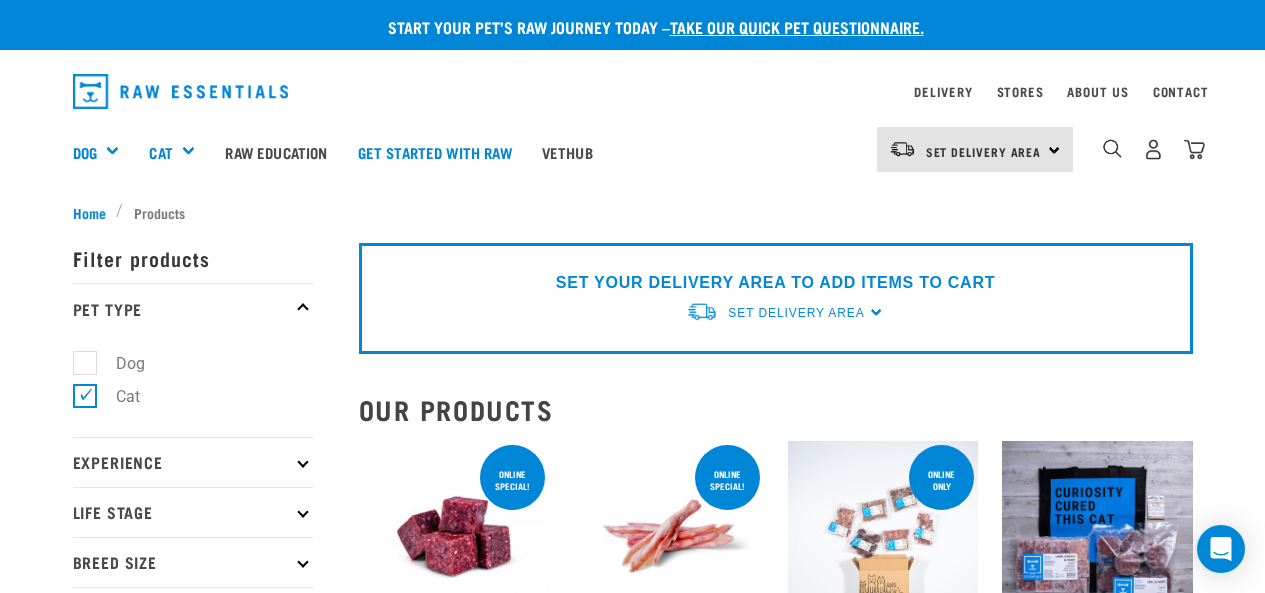 scroll, scrollTop: 0, scrollLeft: 0, axis: both 